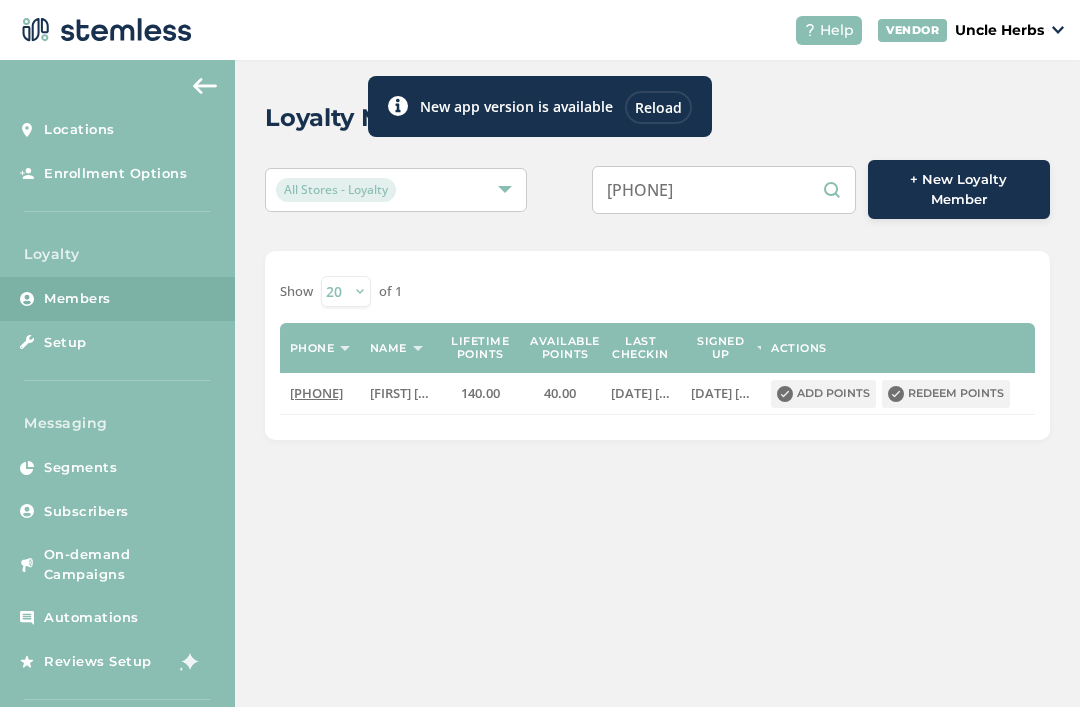 scroll, scrollTop: 0, scrollLeft: 0, axis: both 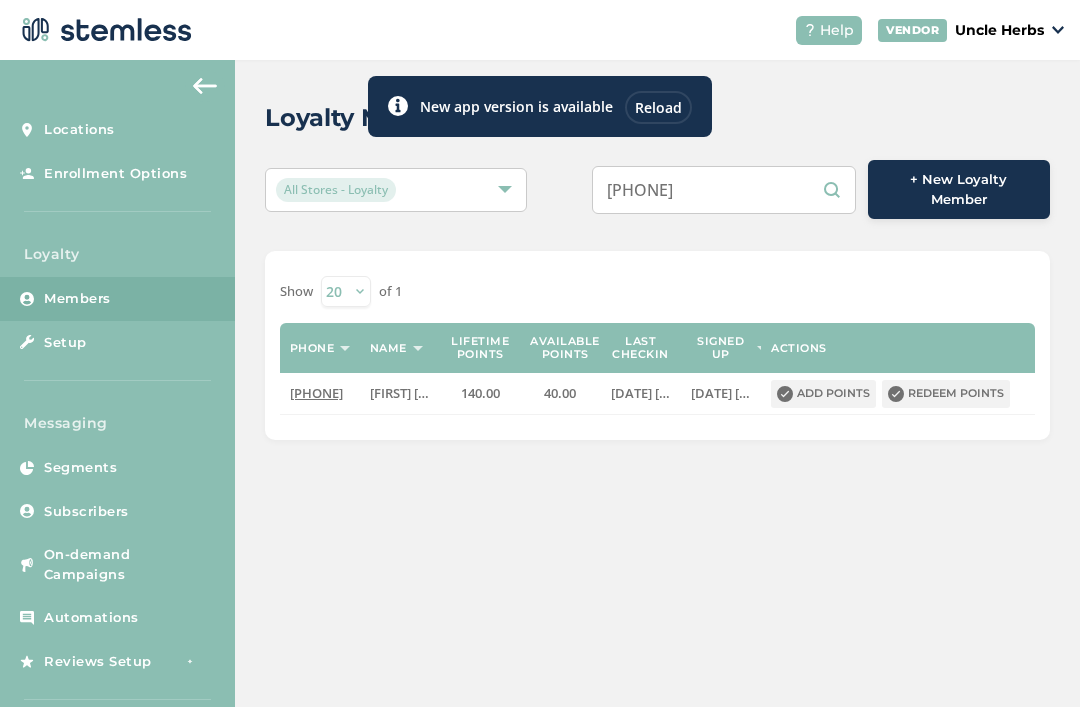click on "[PHONE]" at bounding box center (724, 190) 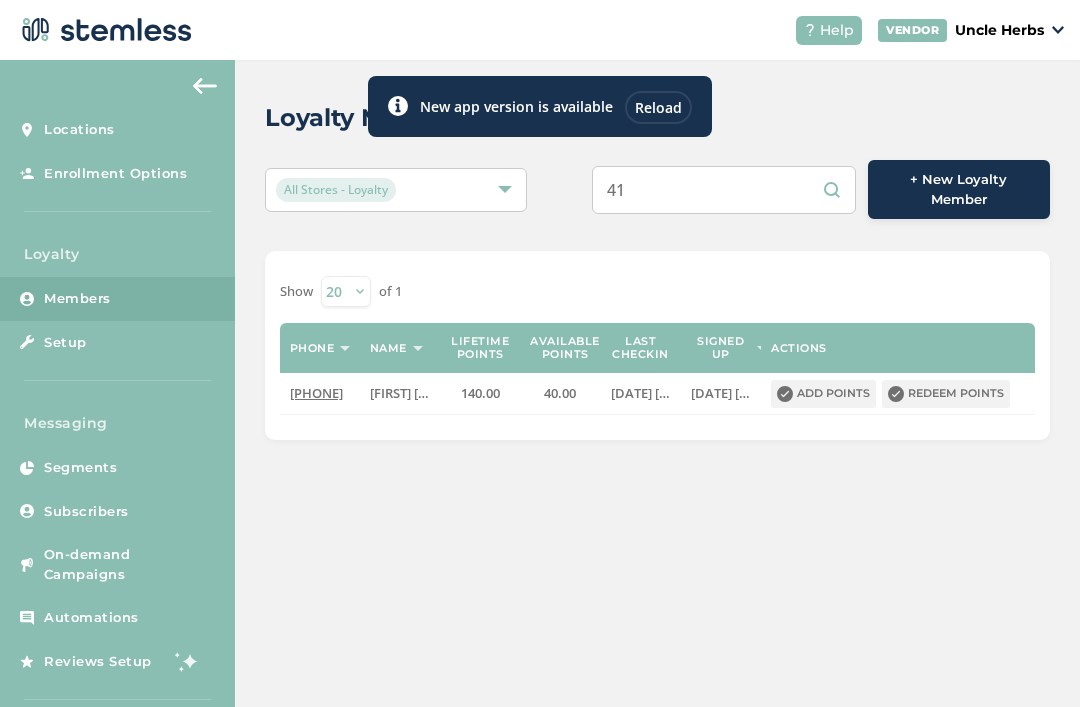 type on "4" 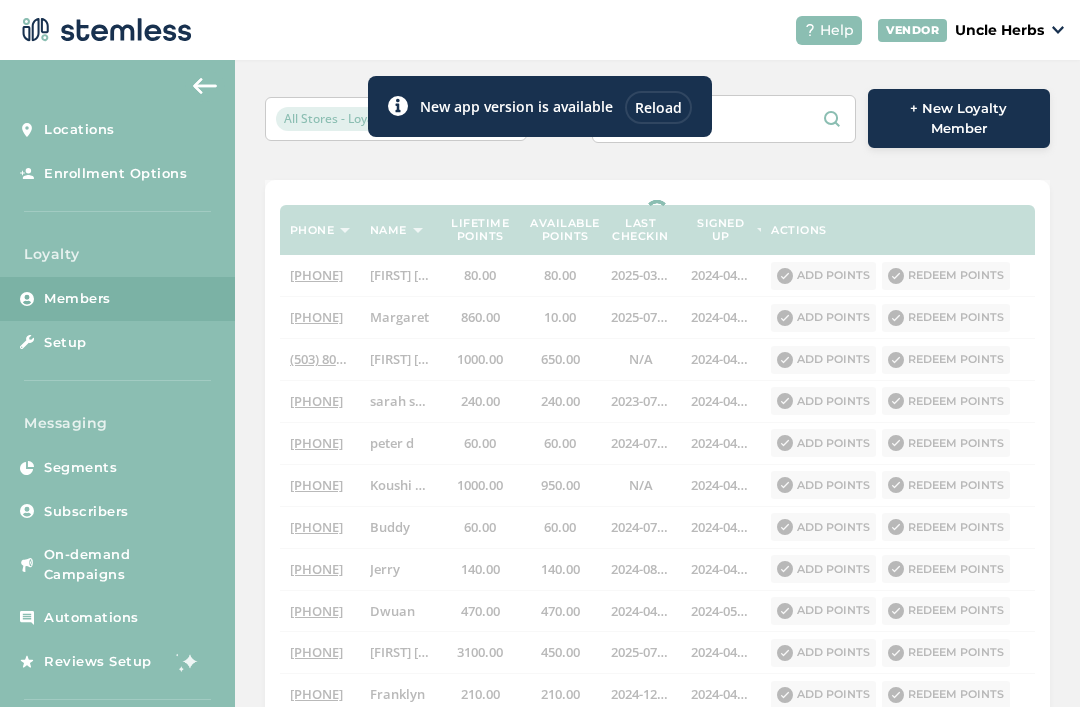 scroll, scrollTop: 0, scrollLeft: 0, axis: both 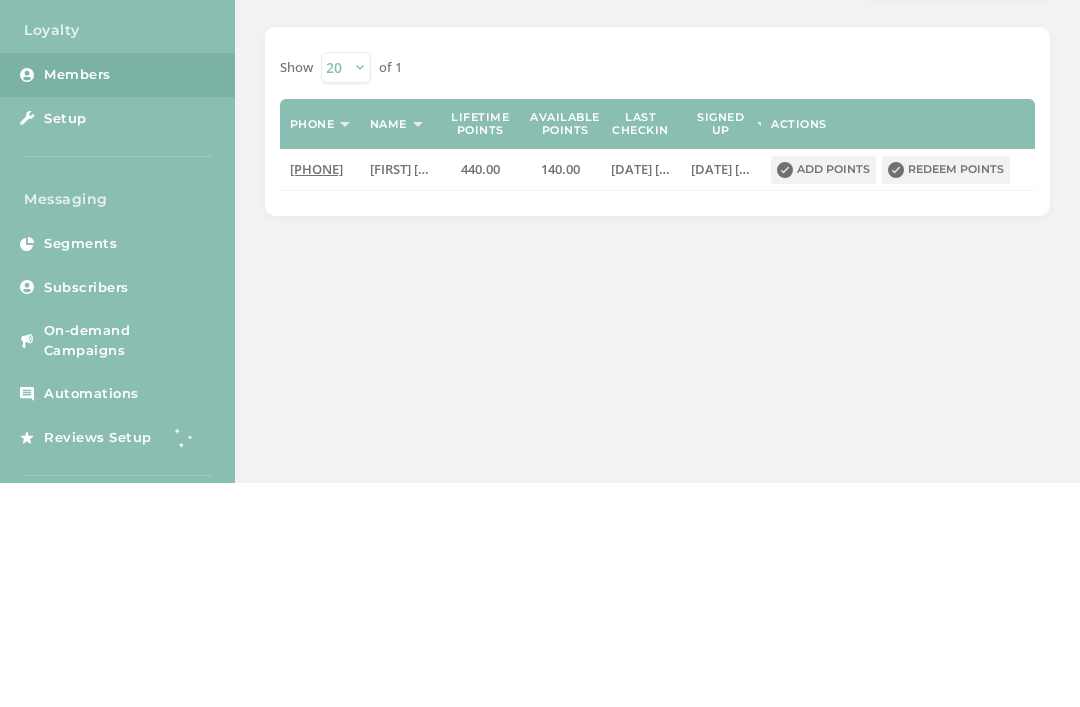 type on "[PHONE]" 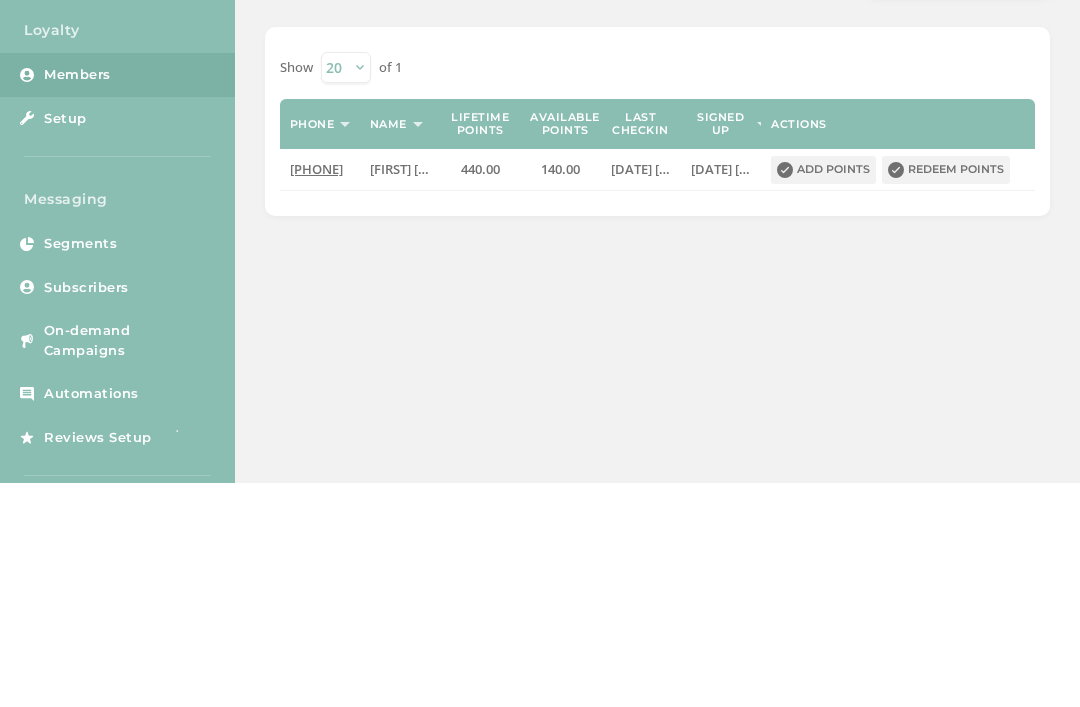 click on "Redeem points" at bounding box center [946, 394] 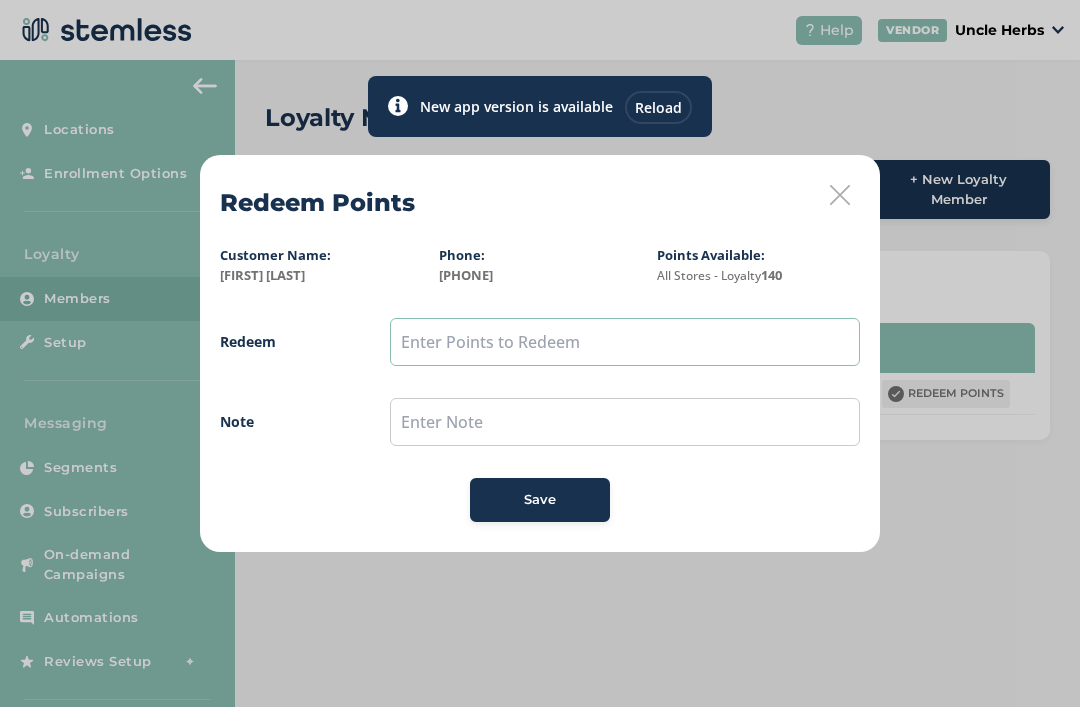 click at bounding box center (625, 342) 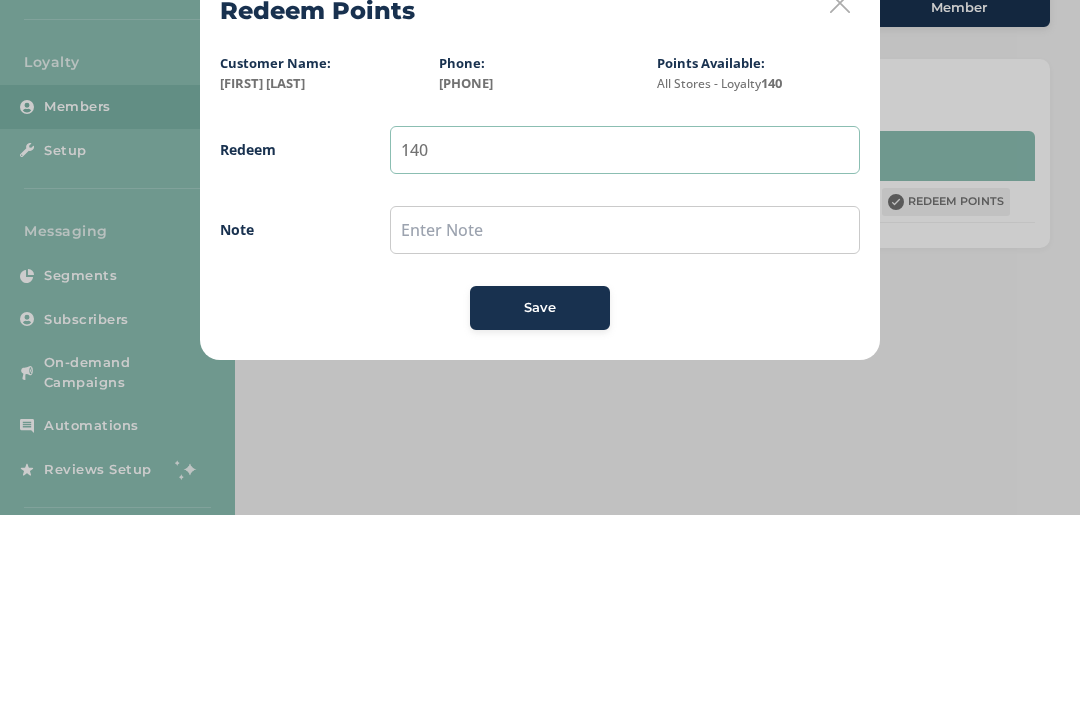 type on "140" 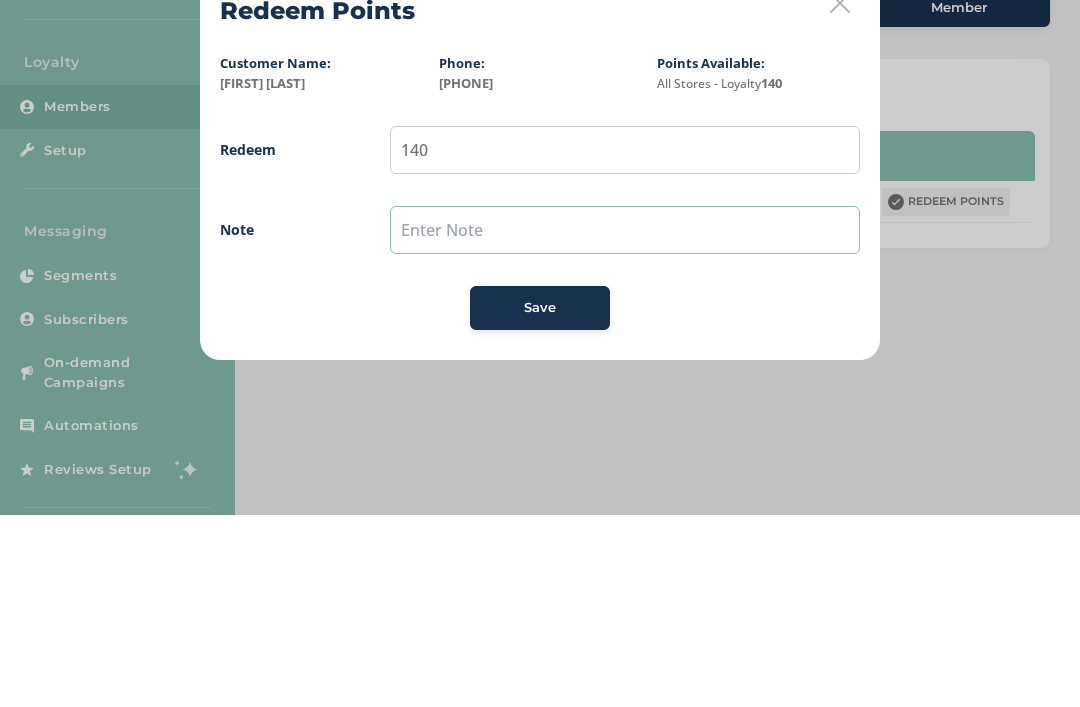 click at bounding box center (625, 422) 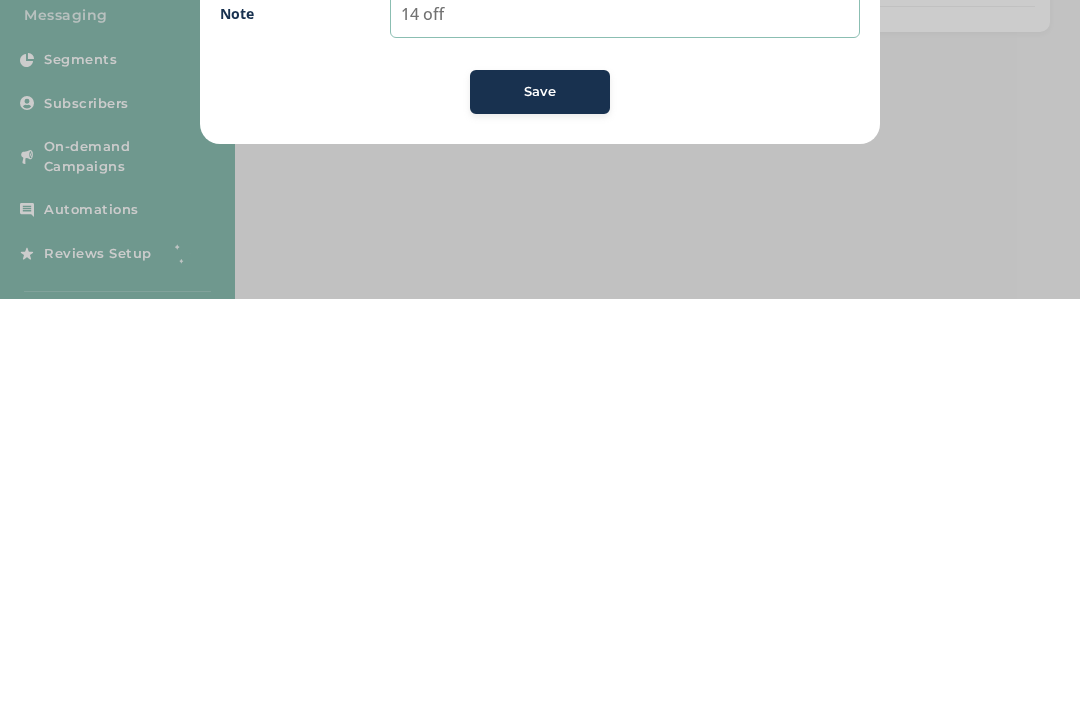 type on "14 off" 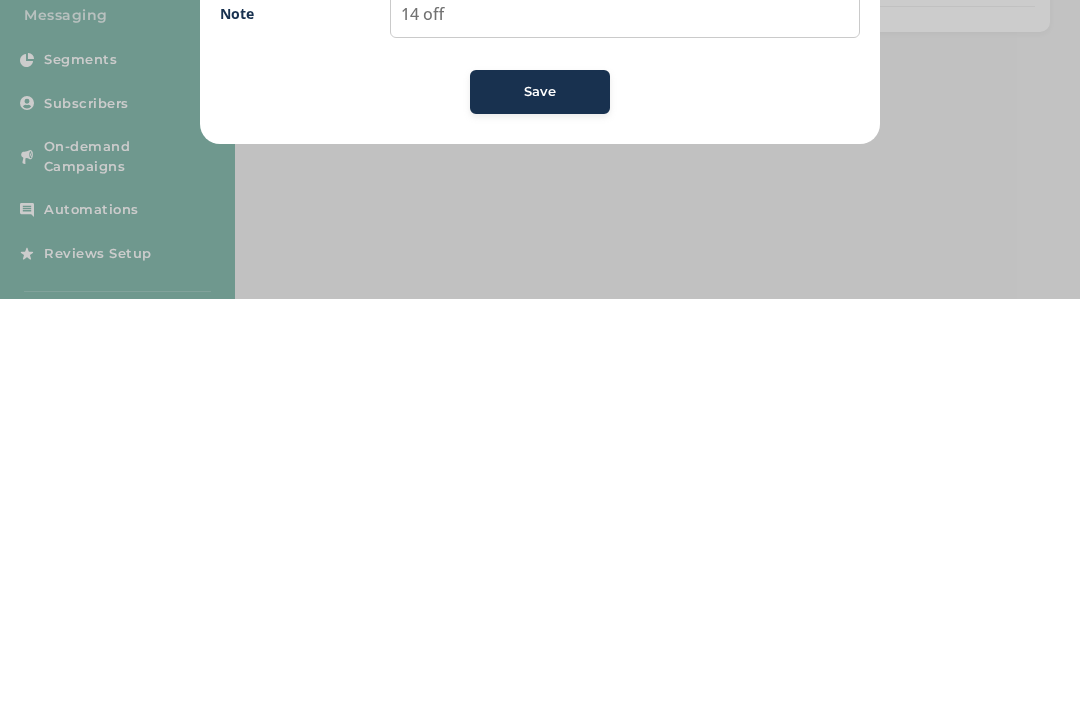 click on "Save" at bounding box center [540, 500] 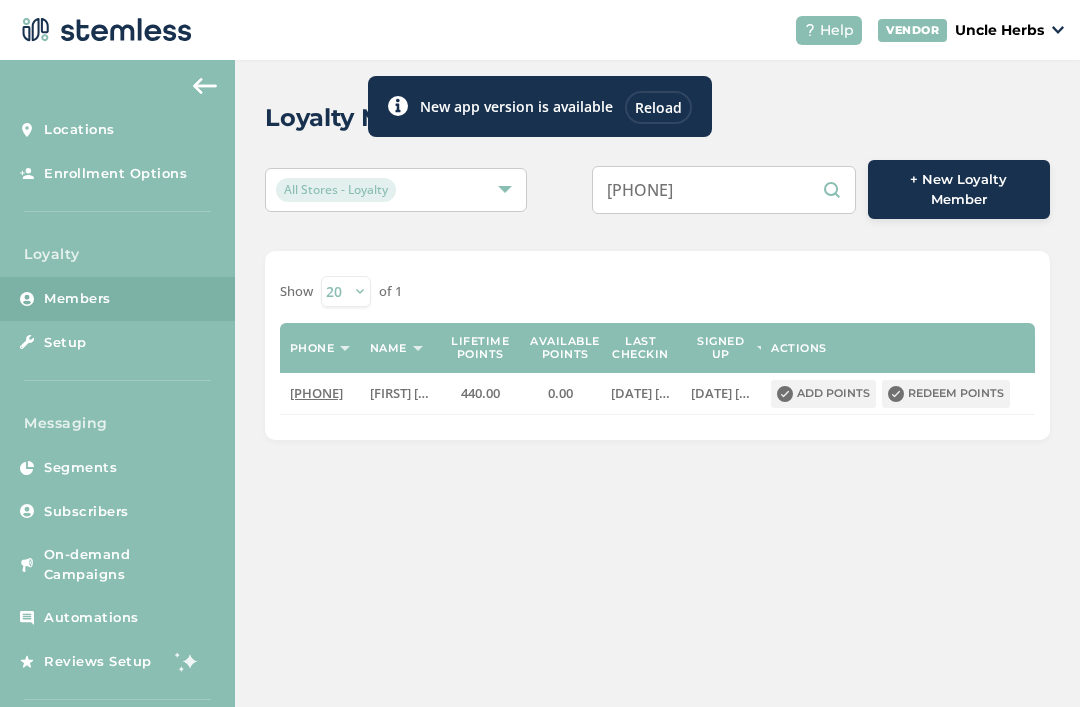 click on "[PHONE]" at bounding box center (724, 190) 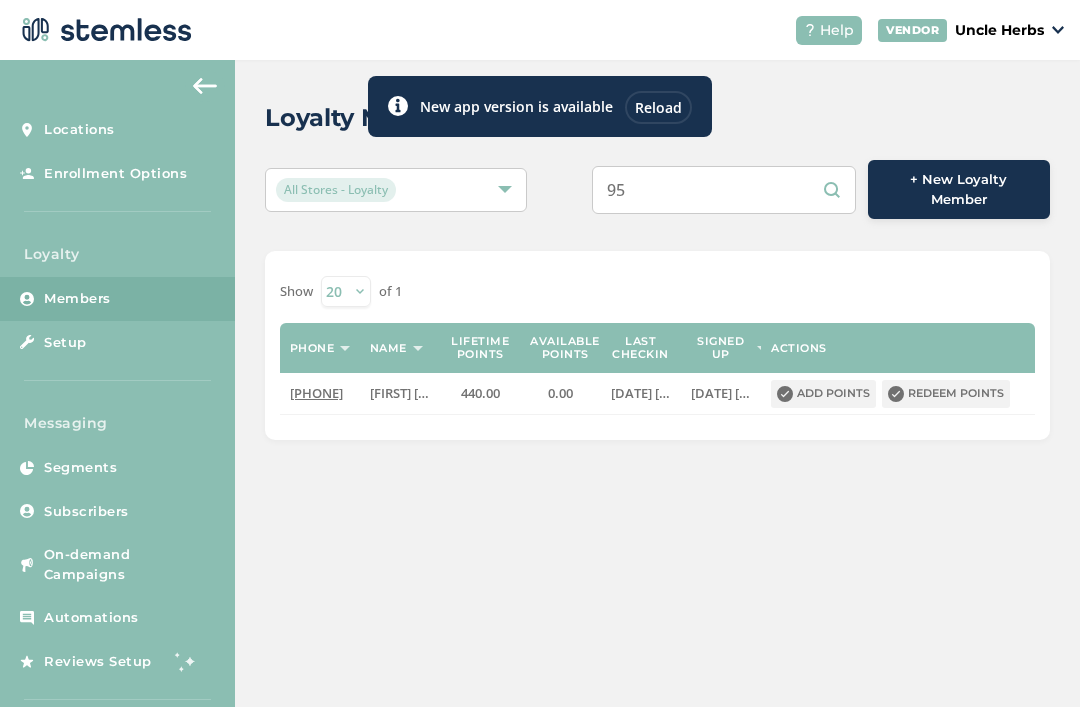 type on "95" 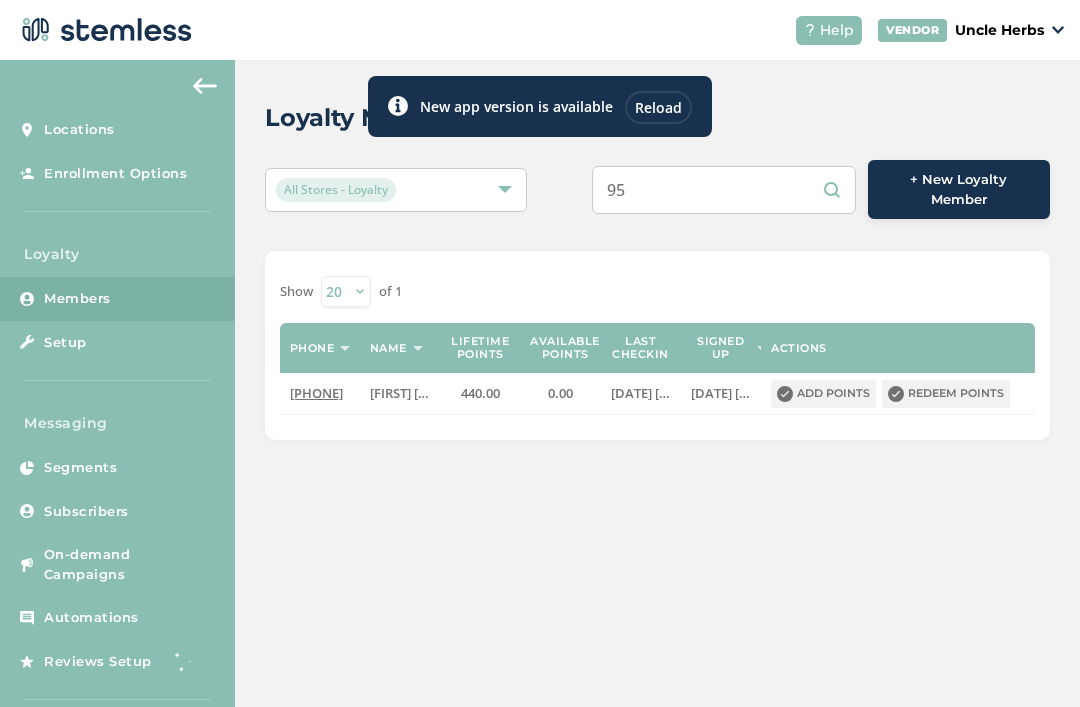 click on "Loyalty Members" at bounding box center (649, 118) 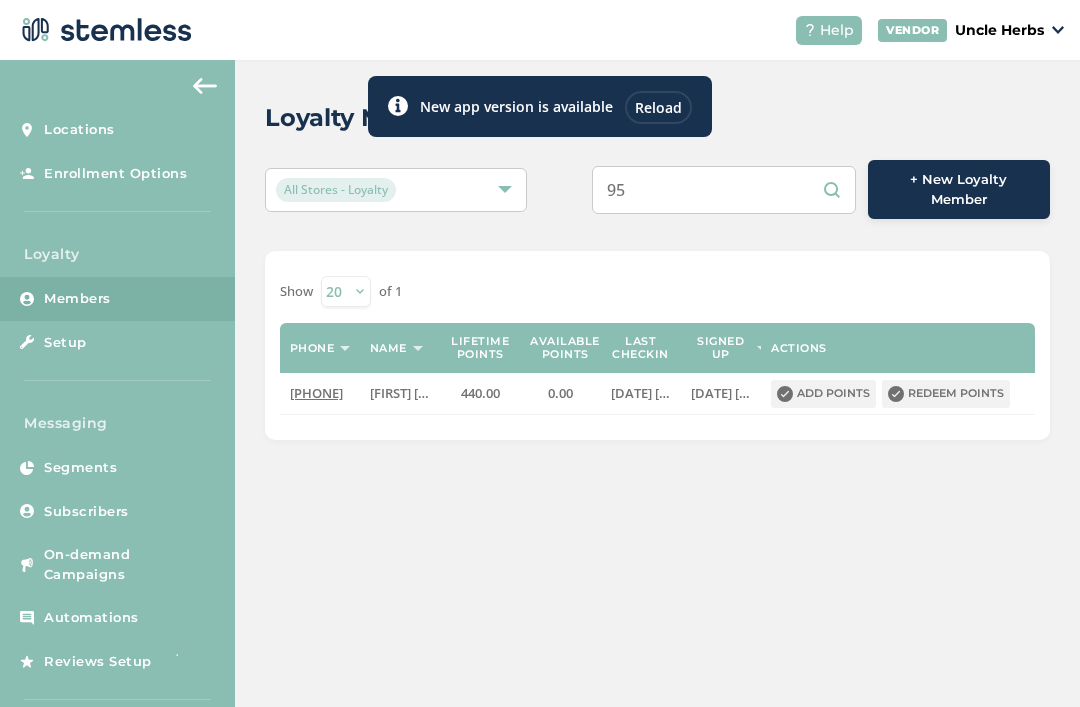 click at bounding box center (398, 106) 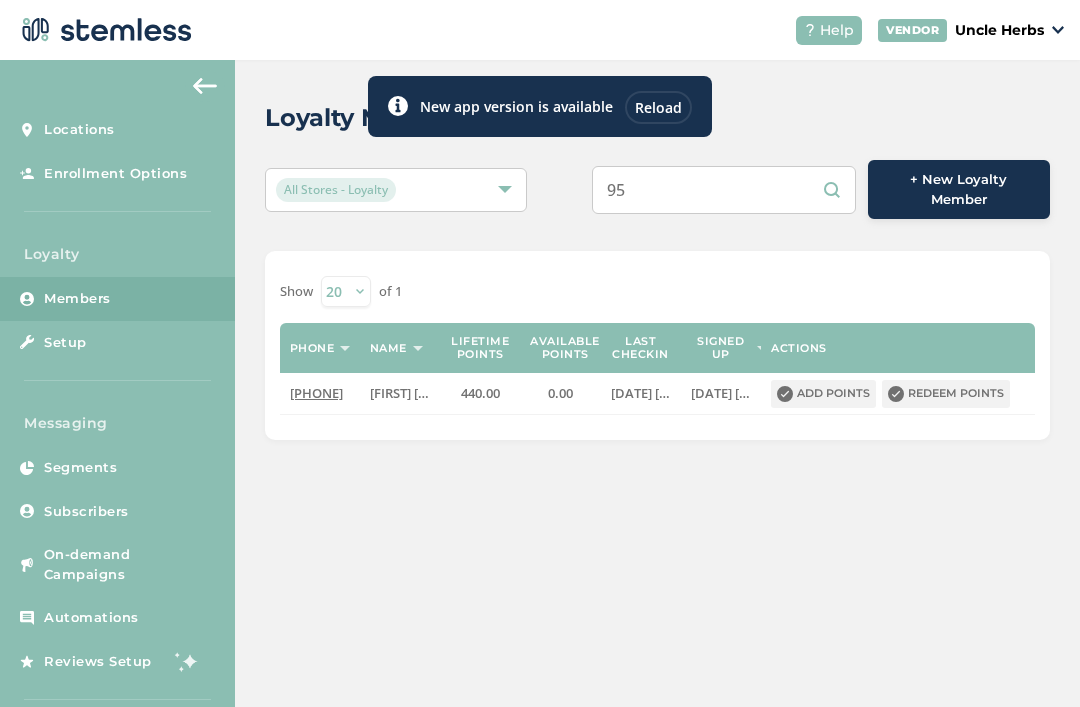 click on "95" at bounding box center (724, 190) 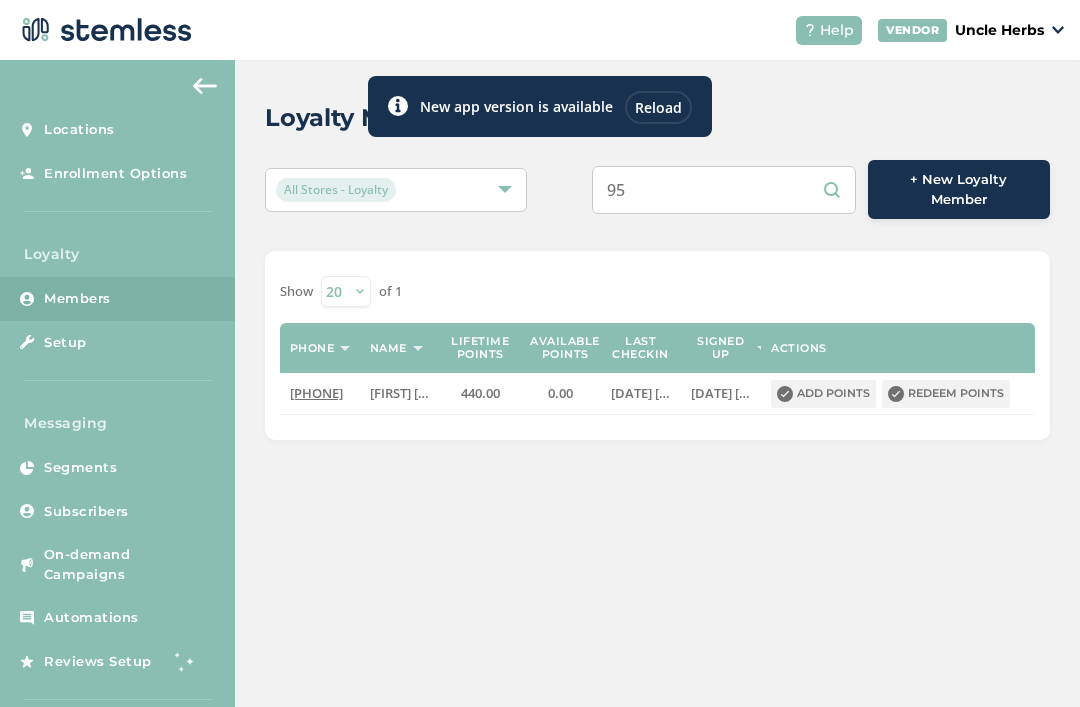 type 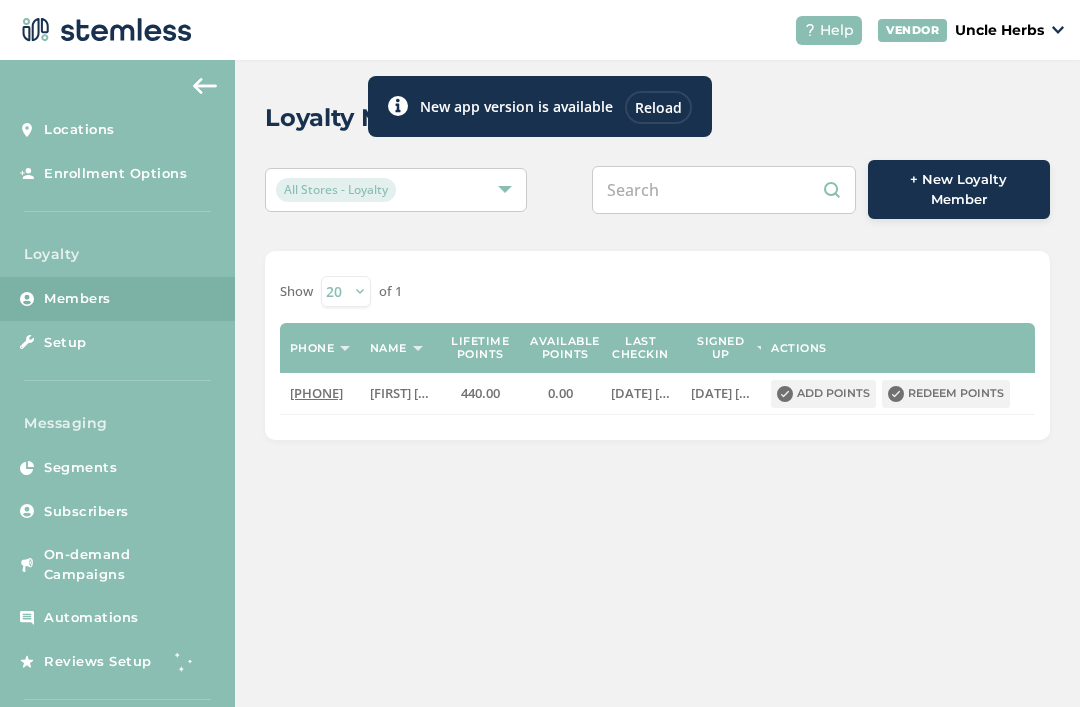 click at bounding box center (724, 190) 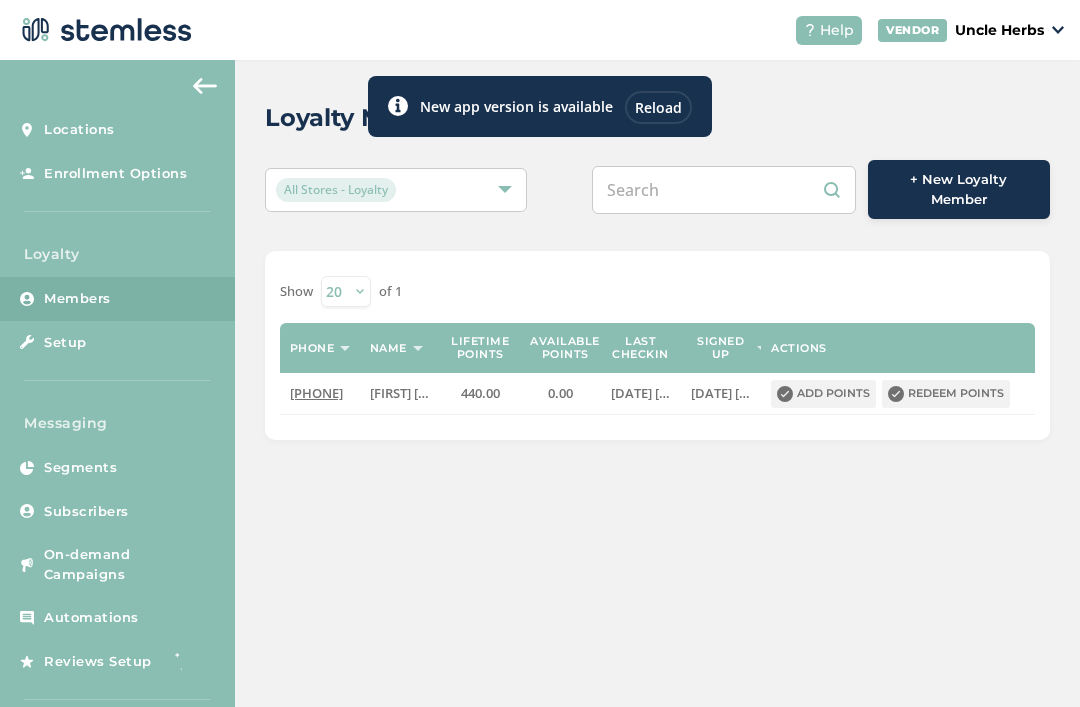 click at bounding box center (724, 190) 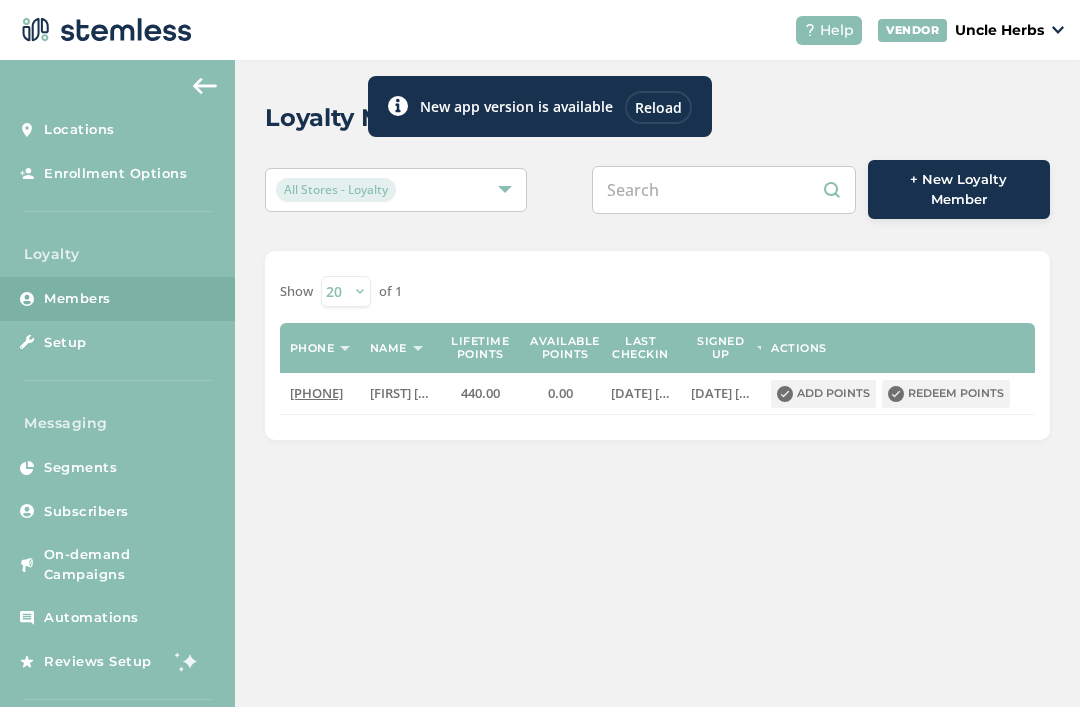 click at bounding box center (724, 190) 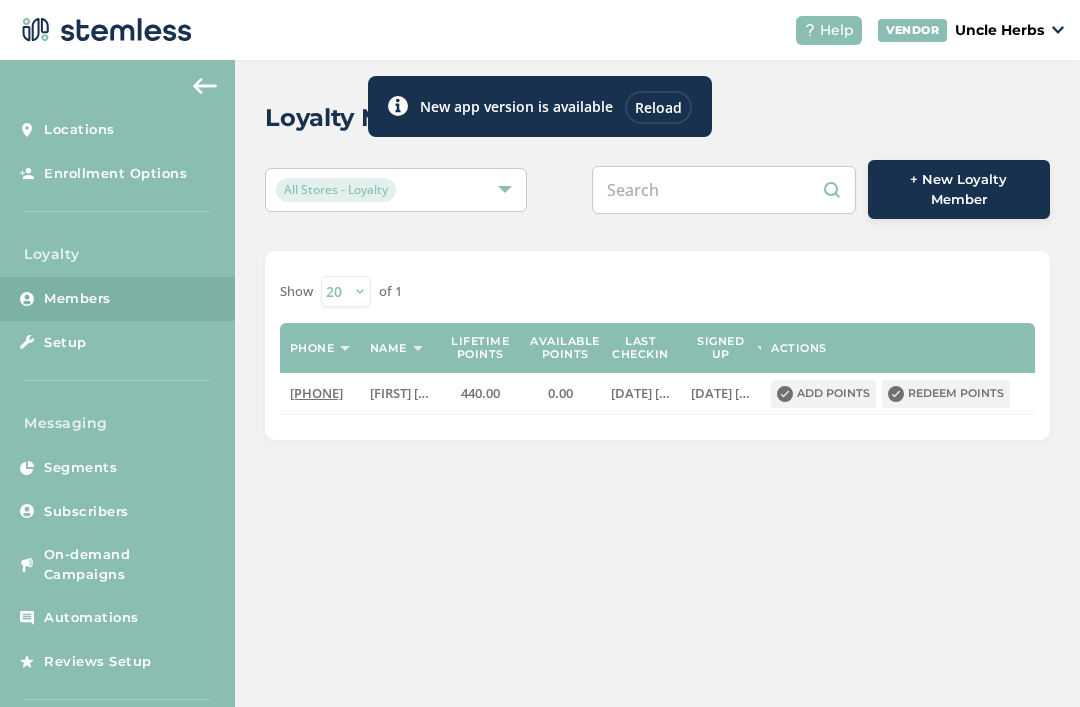 click at bounding box center [724, 190] 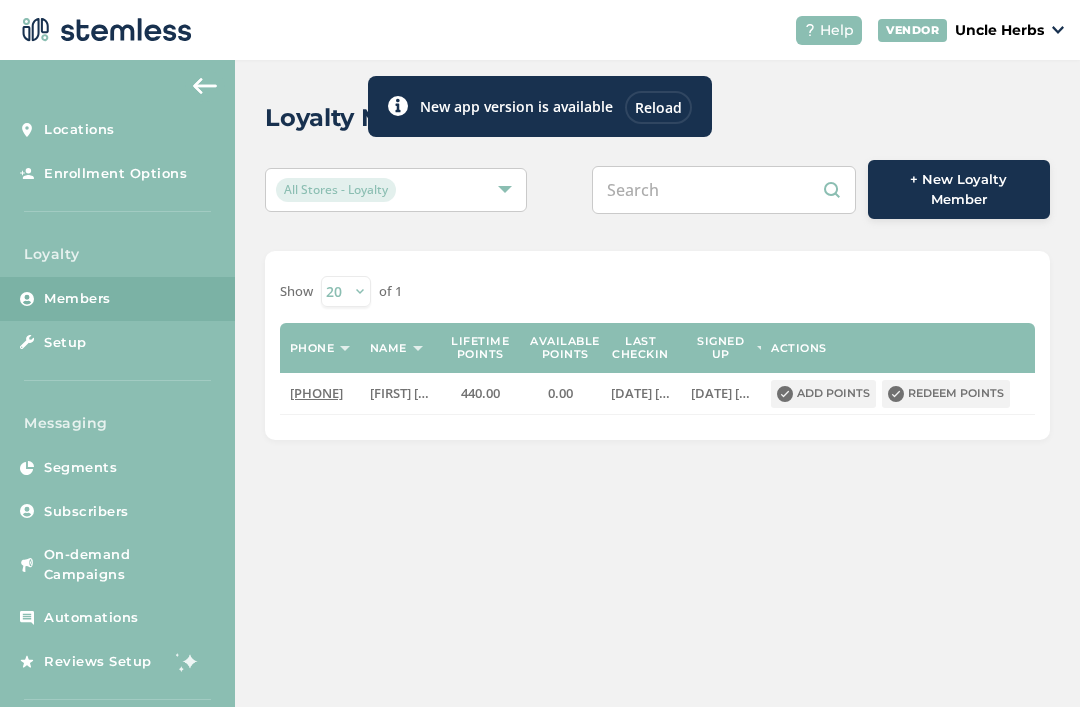 click at bounding box center (724, 190) 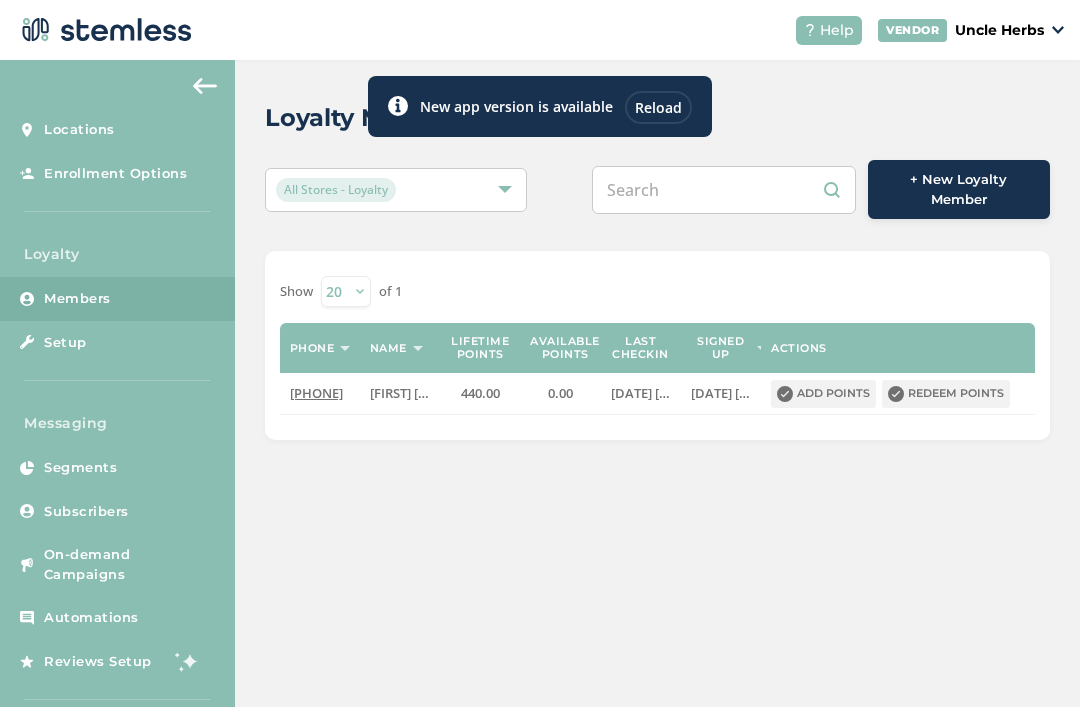 click at bounding box center [724, 190] 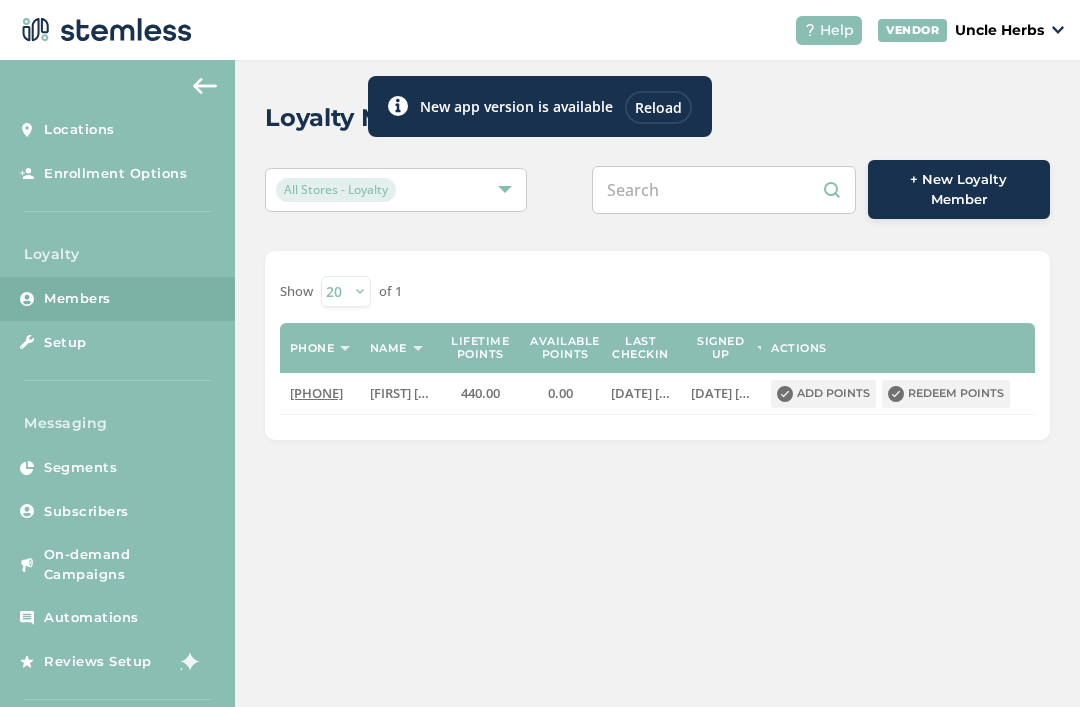 click at bounding box center [724, 190] 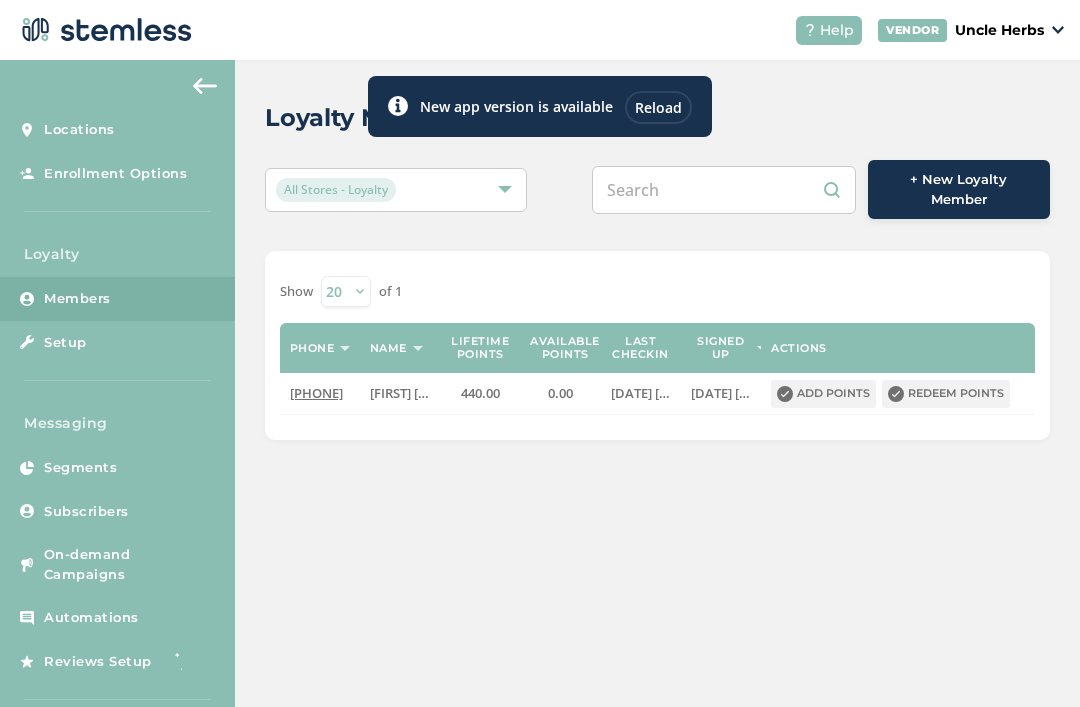 click at bounding box center (724, 190) 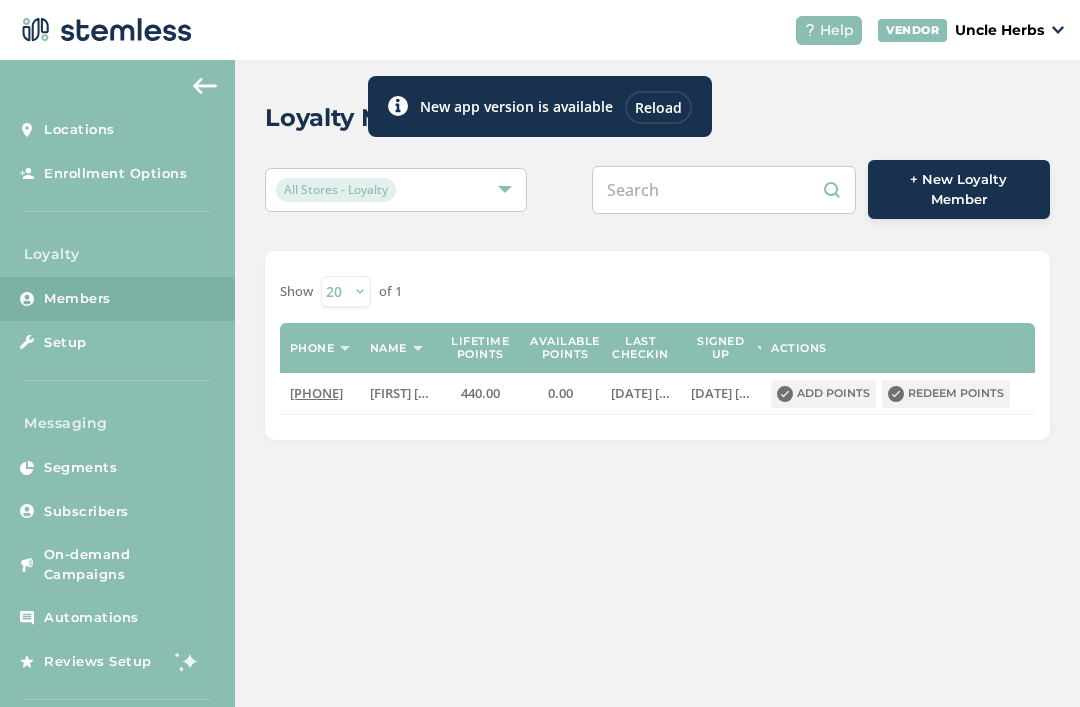 click at bounding box center [724, 190] 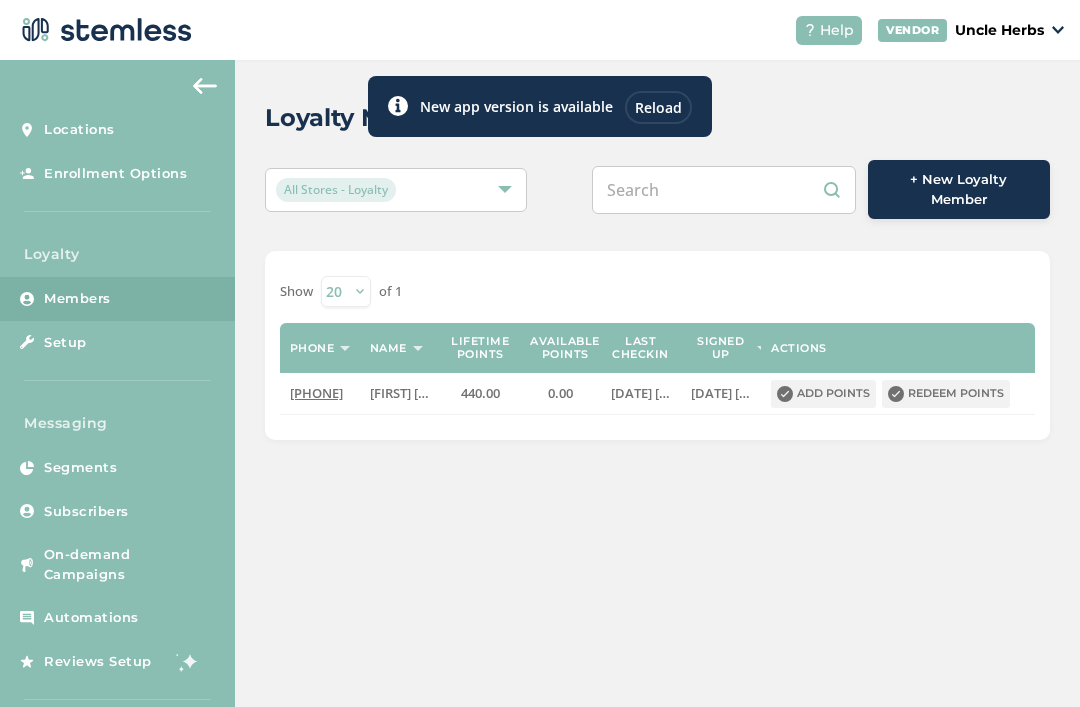 click at bounding box center (724, 190) 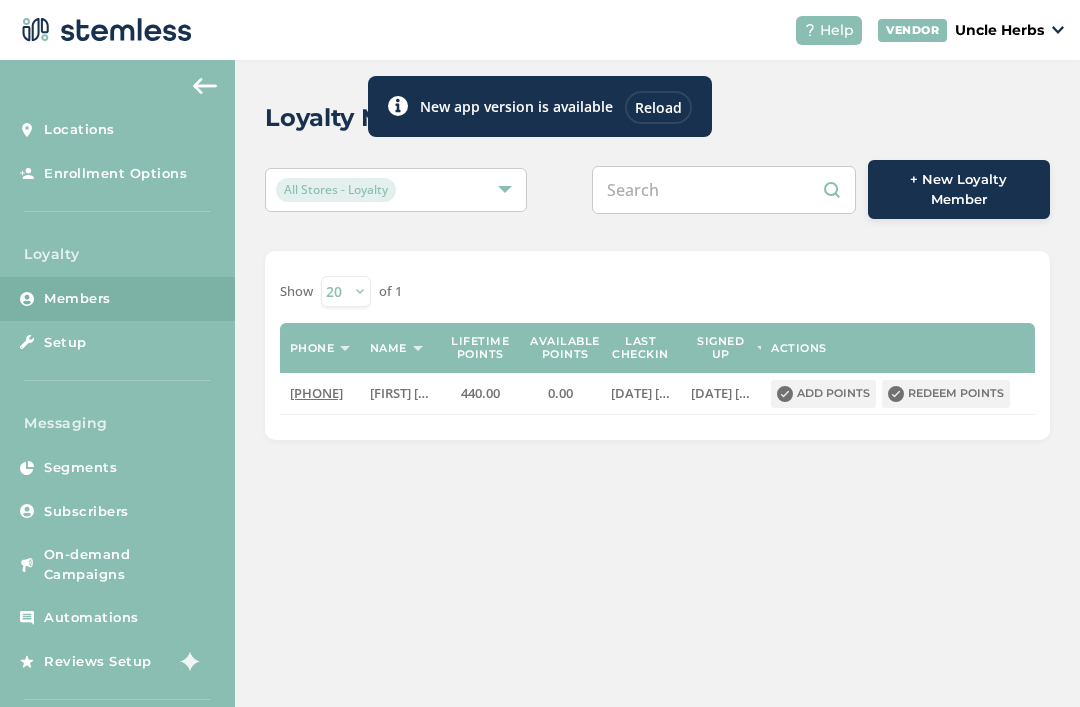click at bounding box center [724, 190] 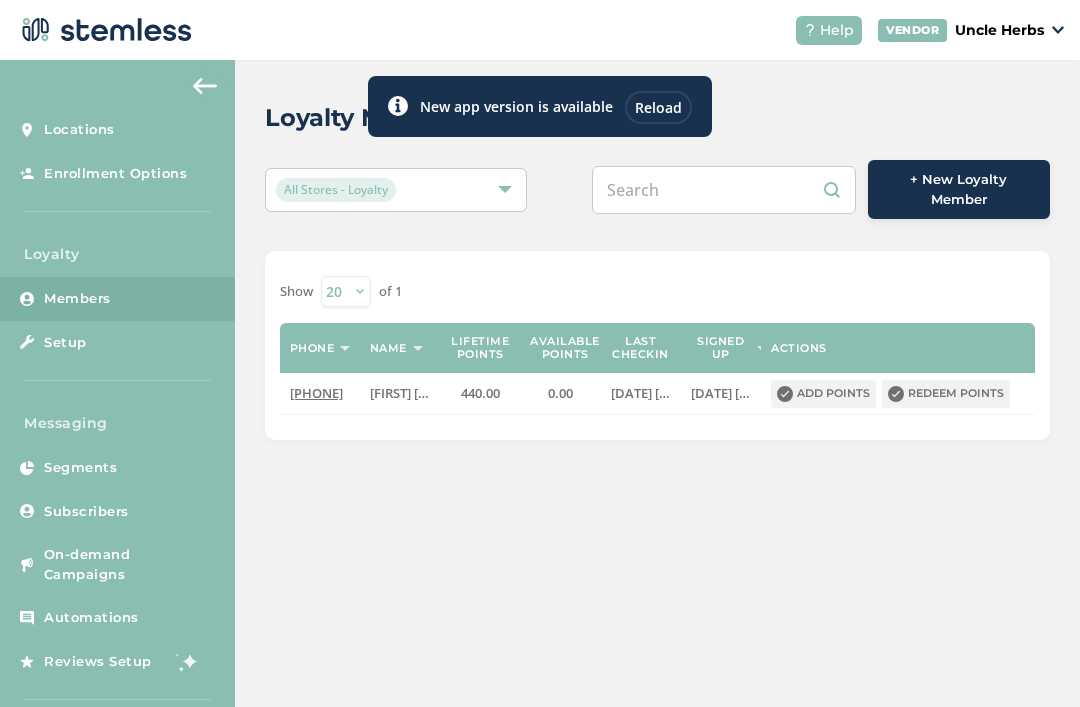 click at bounding box center [724, 190] 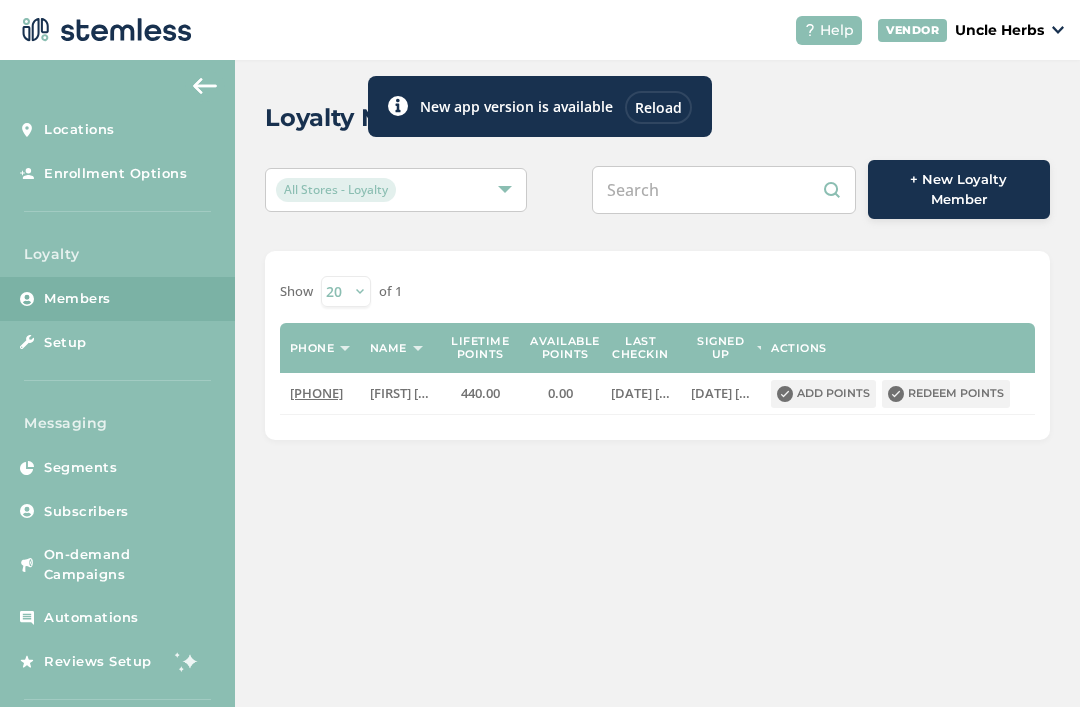 click at bounding box center (724, 190) 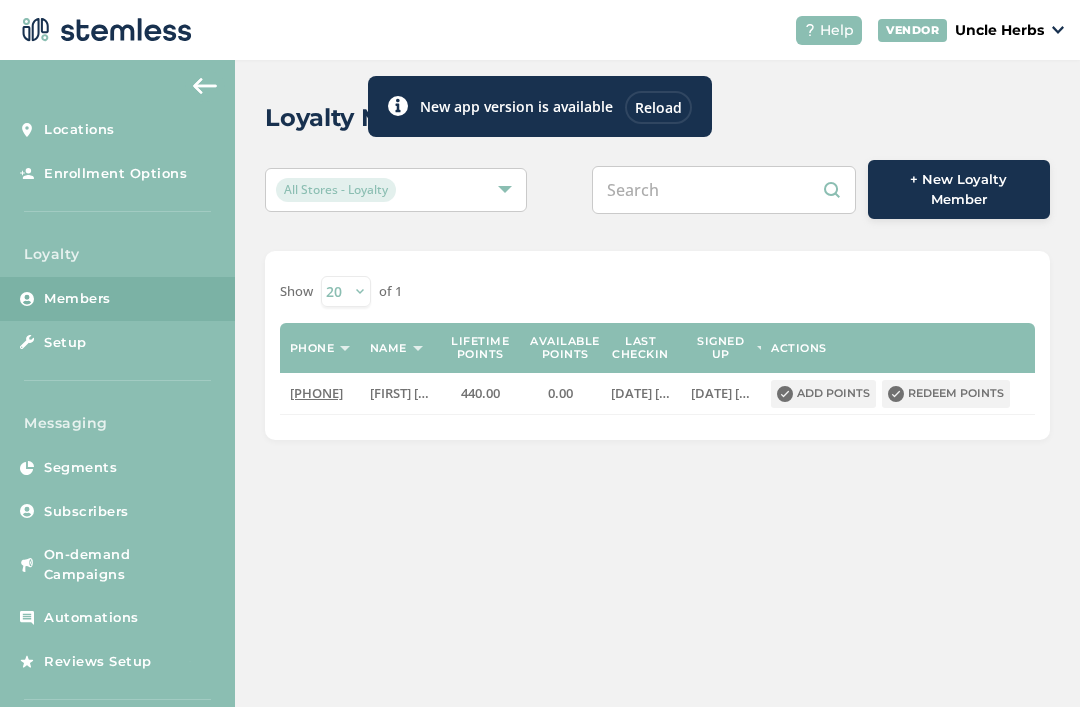 click at bounding box center (724, 190) 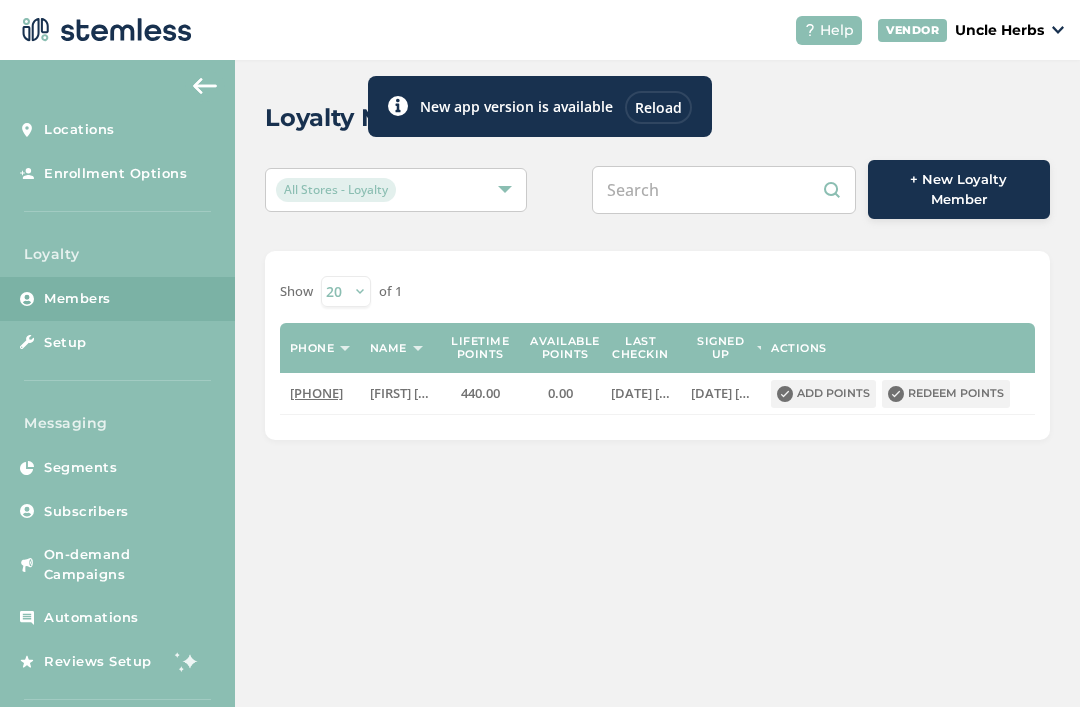 click at bounding box center [724, 190] 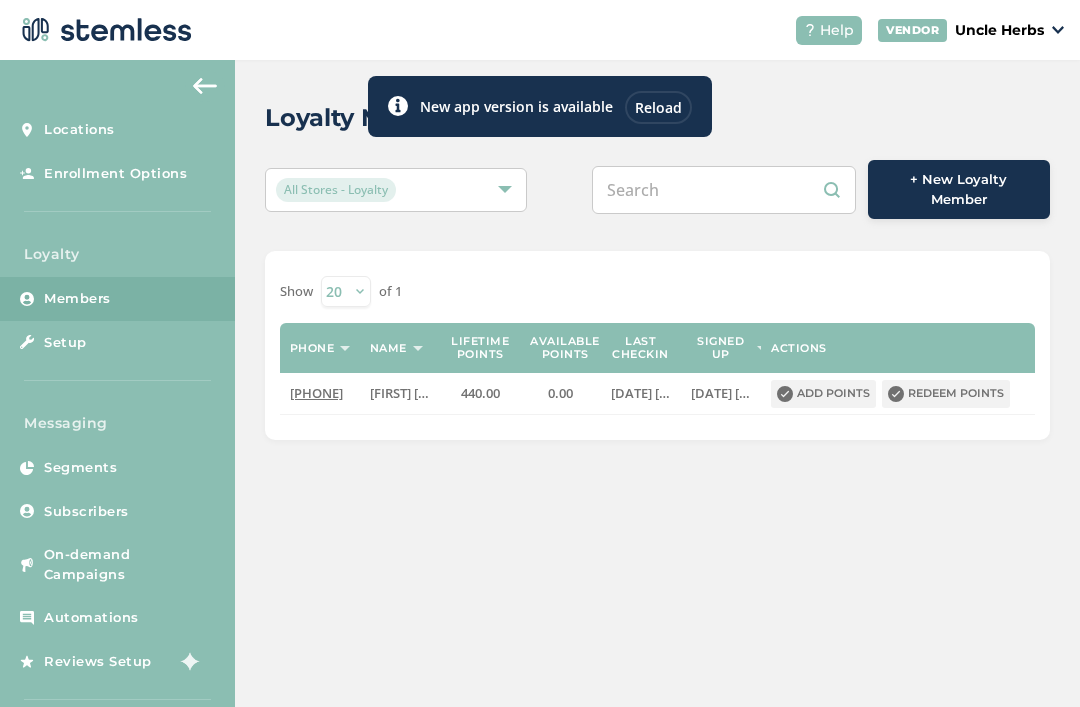 click at bounding box center (724, 190) 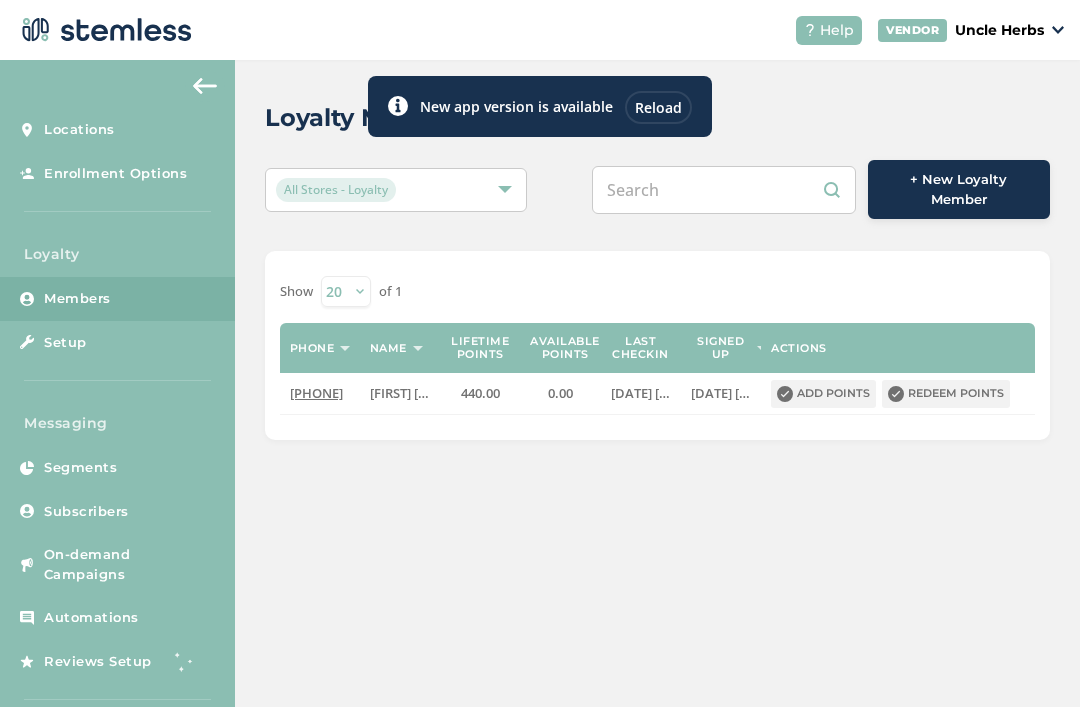 click at bounding box center [724, 190] 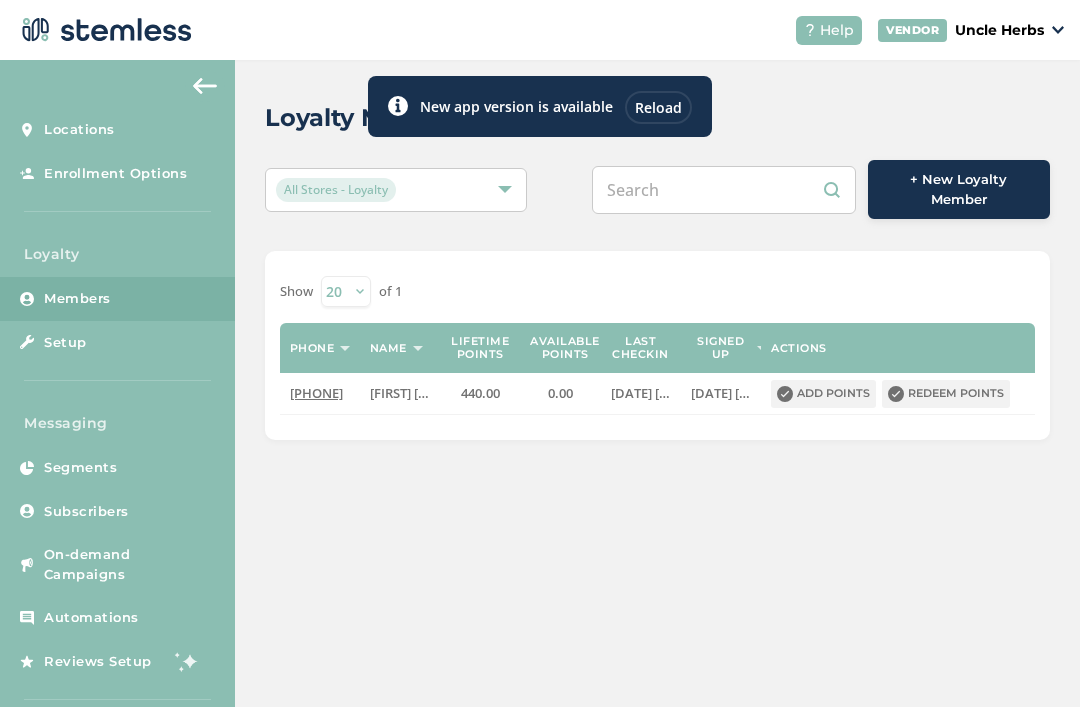 click on "All Stores - Loyalty" at bounding box center [336, 190] 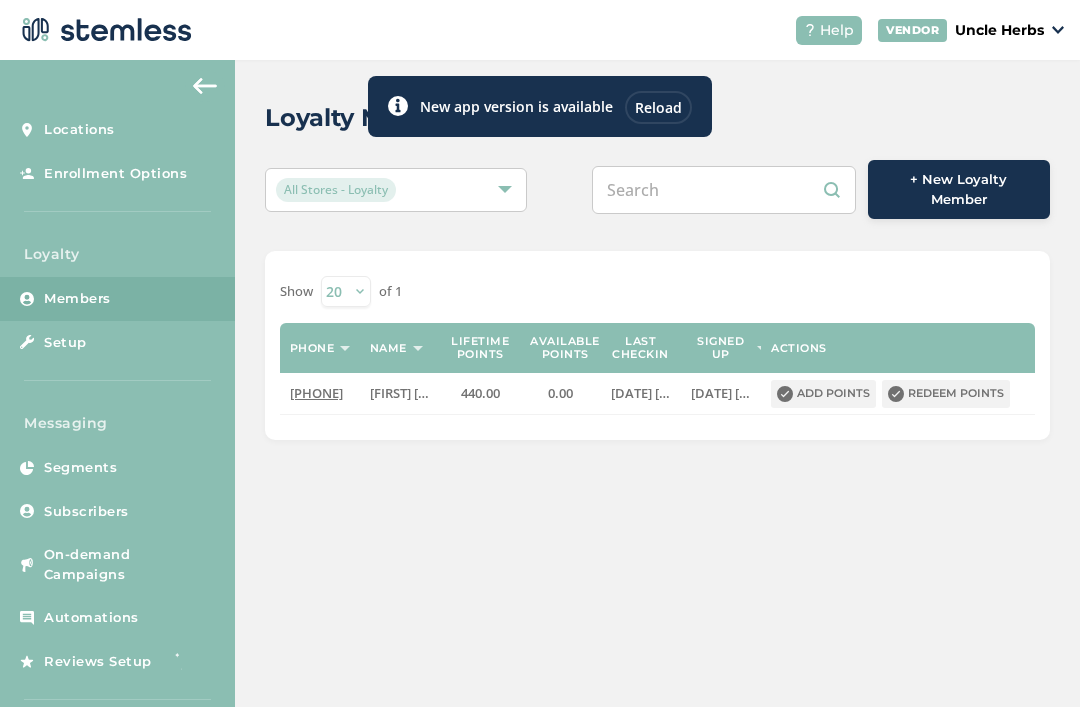 click at bounding box center [724, 190] 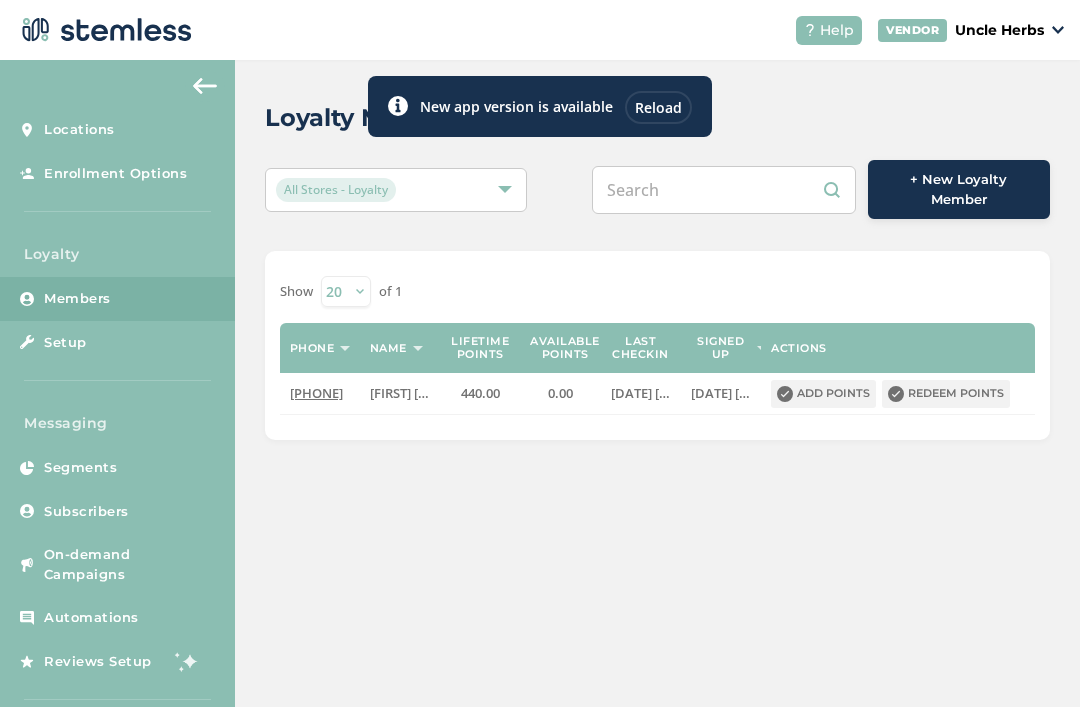 click at bounding box center [724, 190] 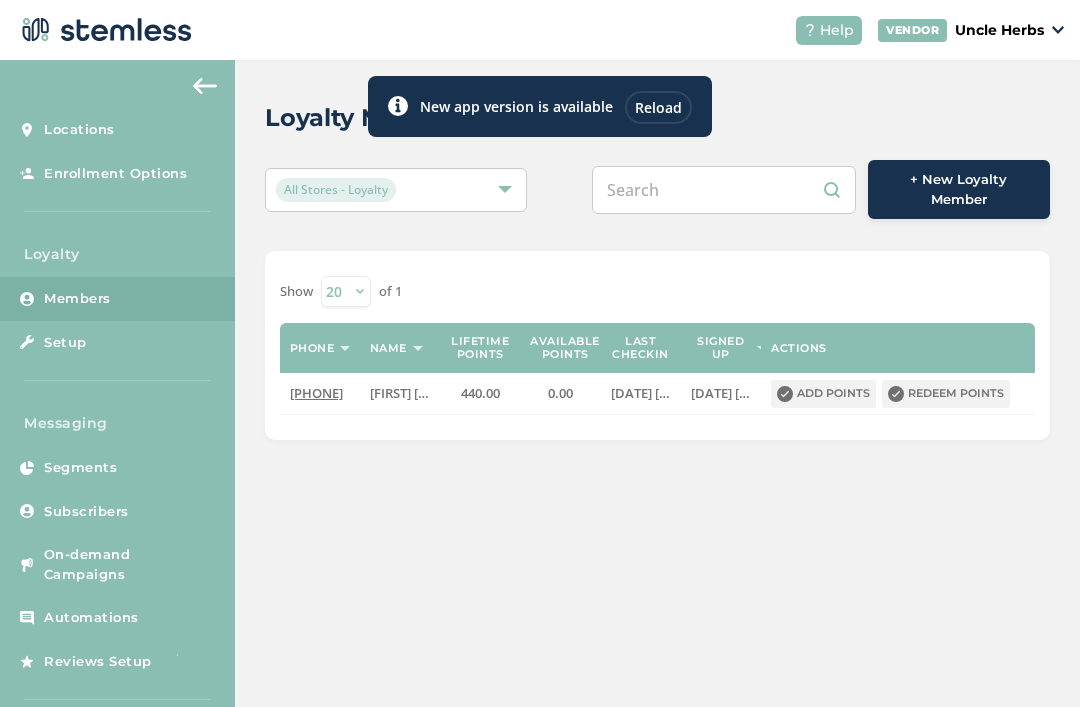 click at bounding box center (724, 190) 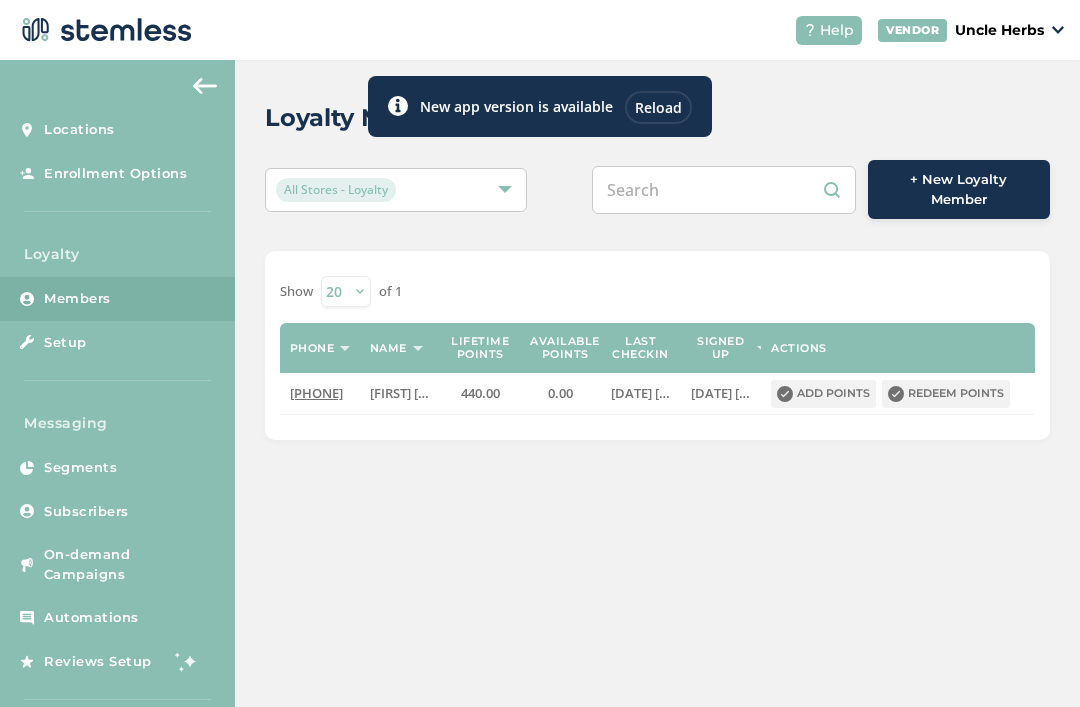 click at bounding box center (724, 190) 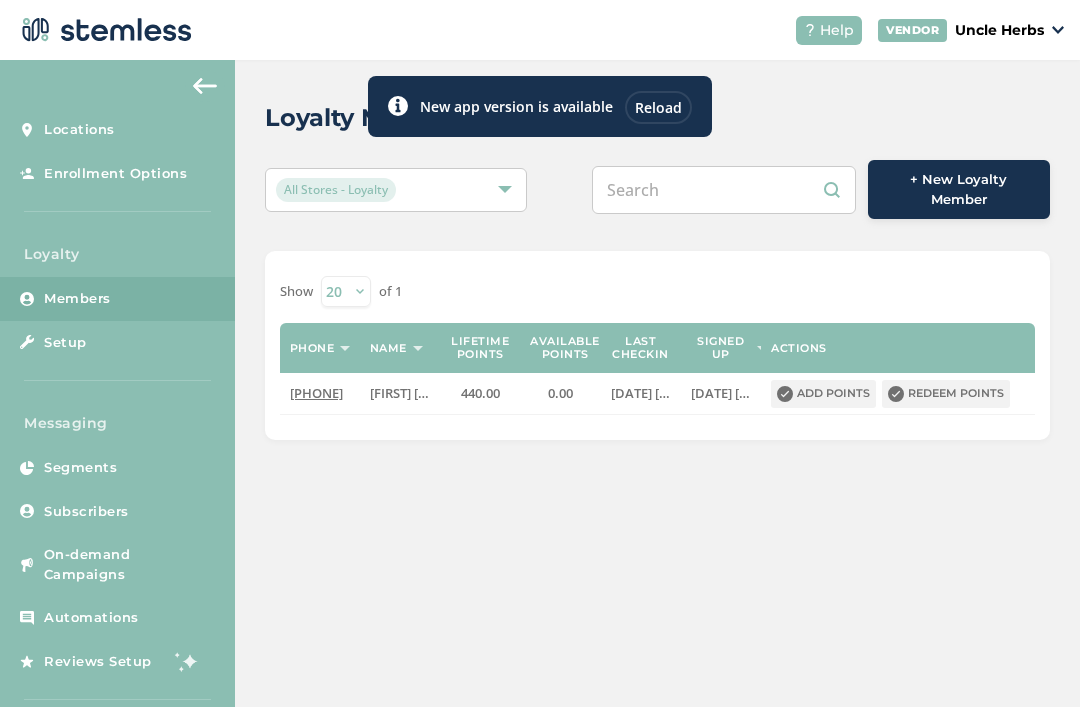 click on "Reload" at bounding box center [658, 107] 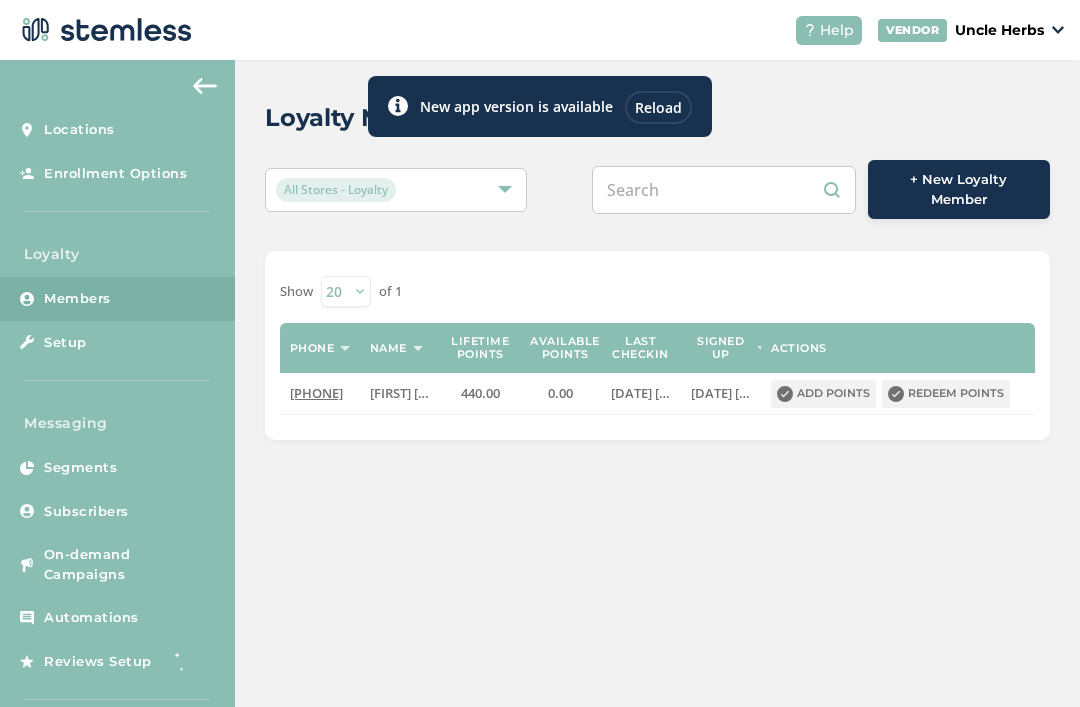 scroll, scrollTop: 0, scrollLeft: 0, axis: both 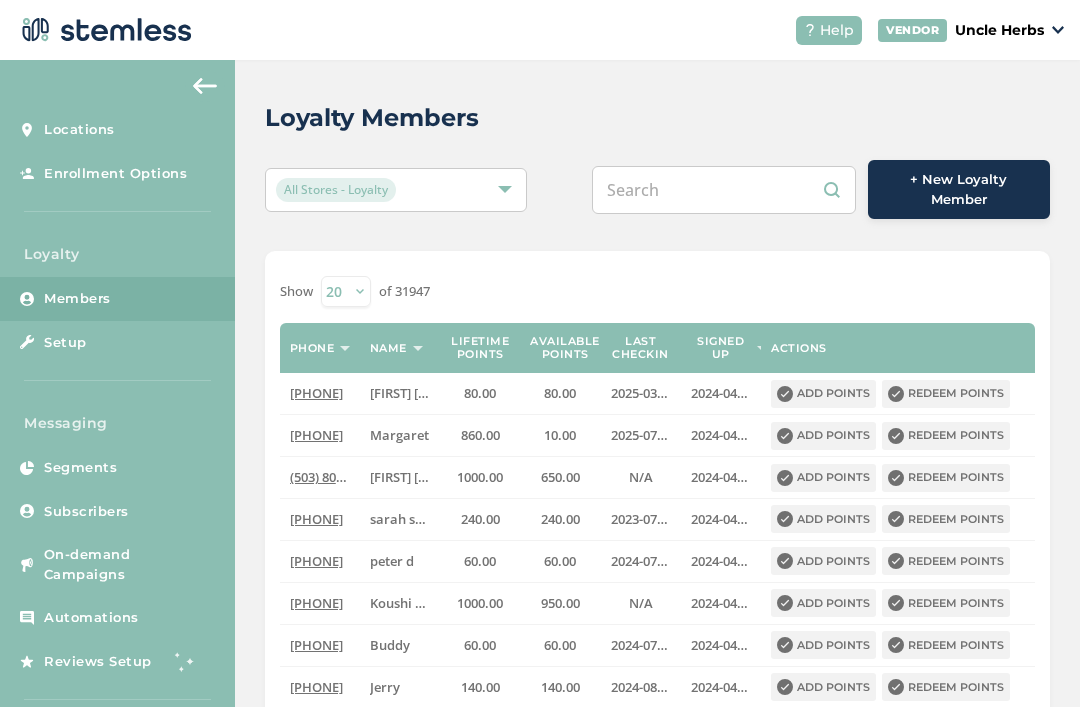 click at bounding box center [724, 190] 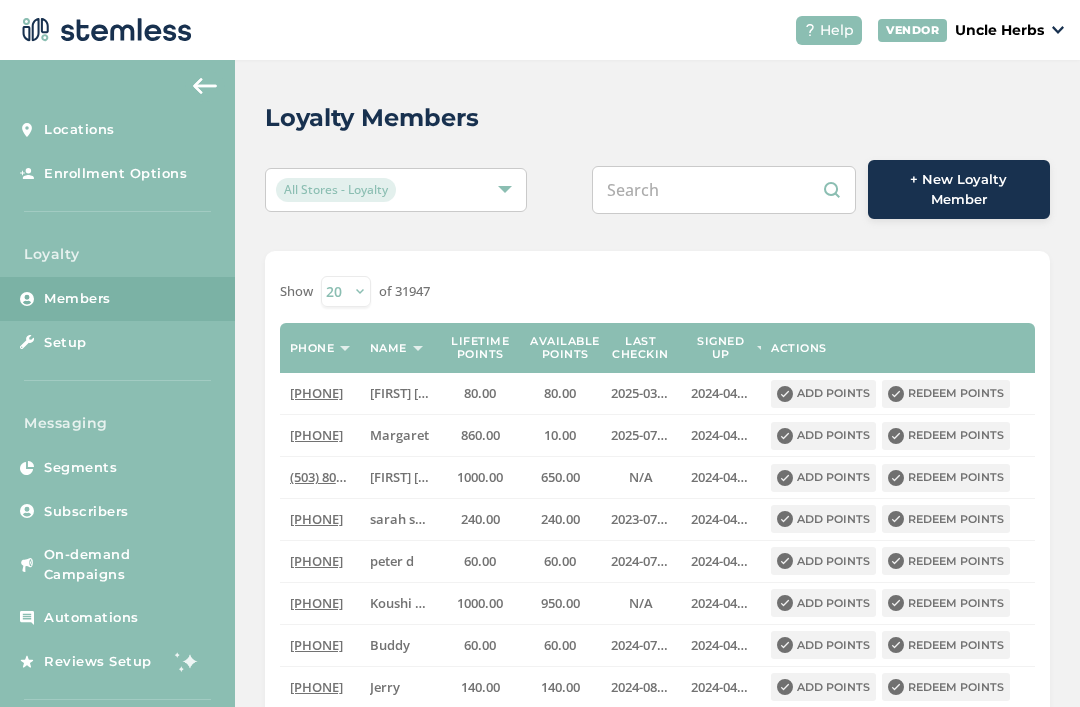 click at bounding box center (724, 190) 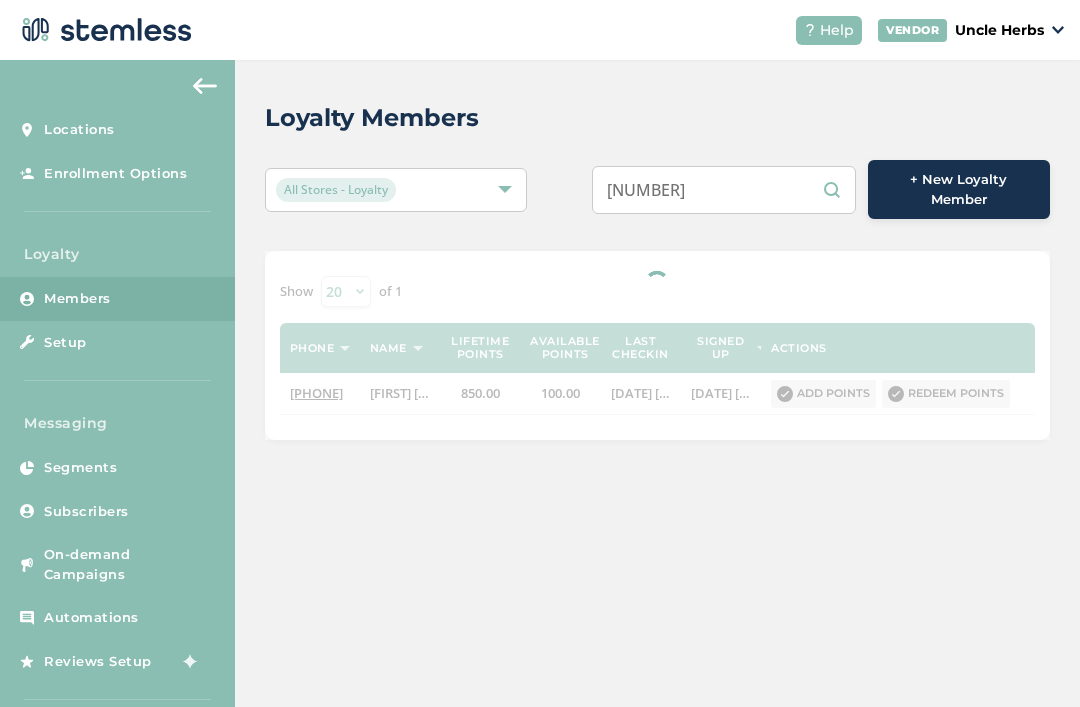 scroll, scrollTop: 0, scrollLeft: 0, axis: both 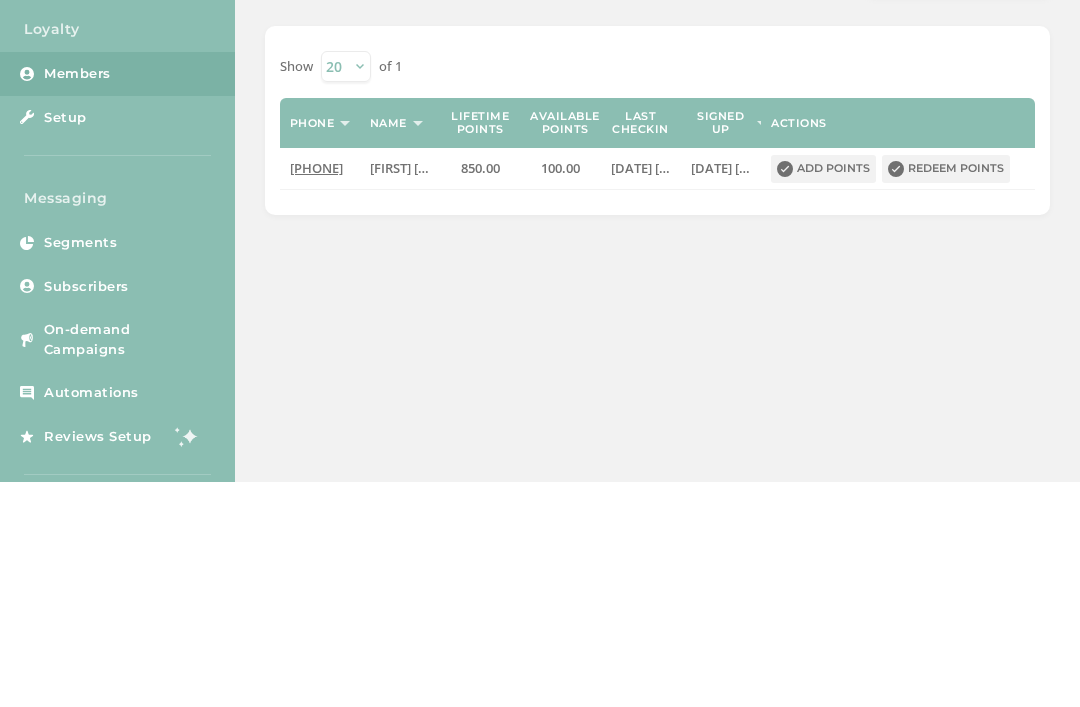 type on "9072991275" 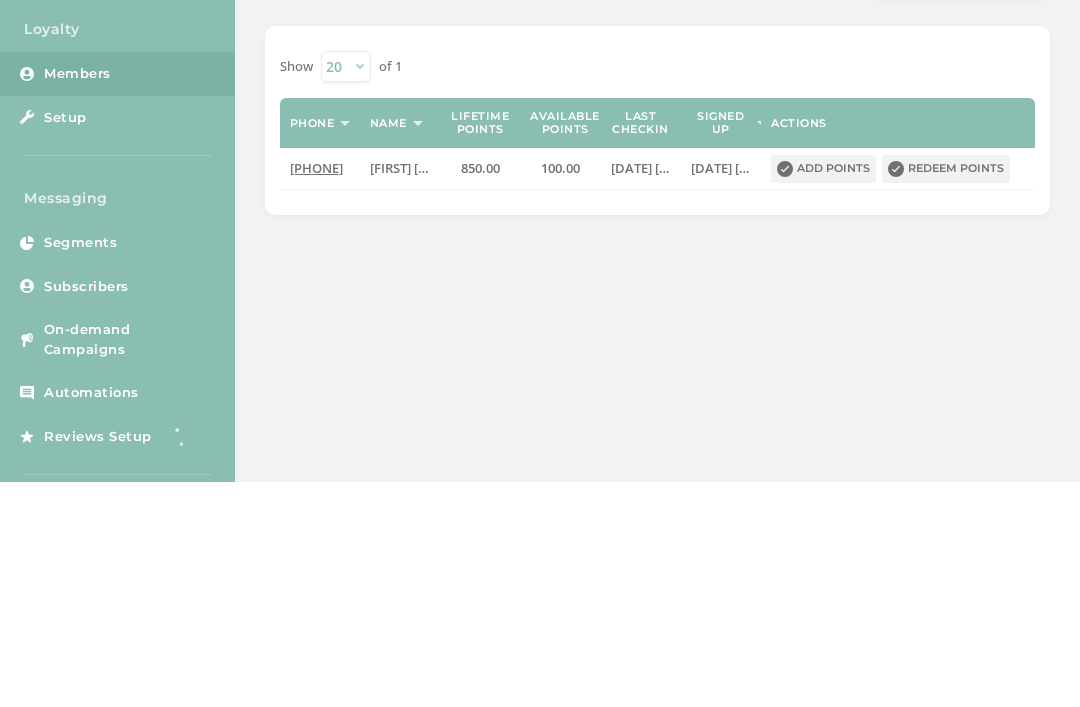click on "Redeem points" at bounding box center (946, 394) 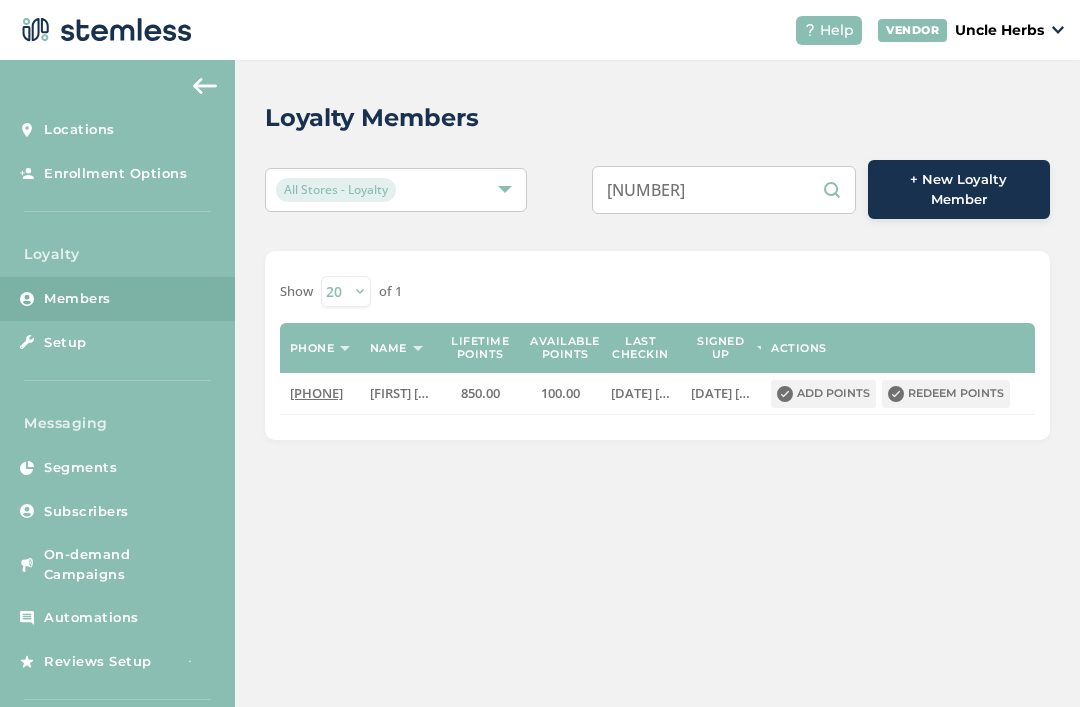 scroll, scrollTop: 0, scrollLeft: 0, axis: both 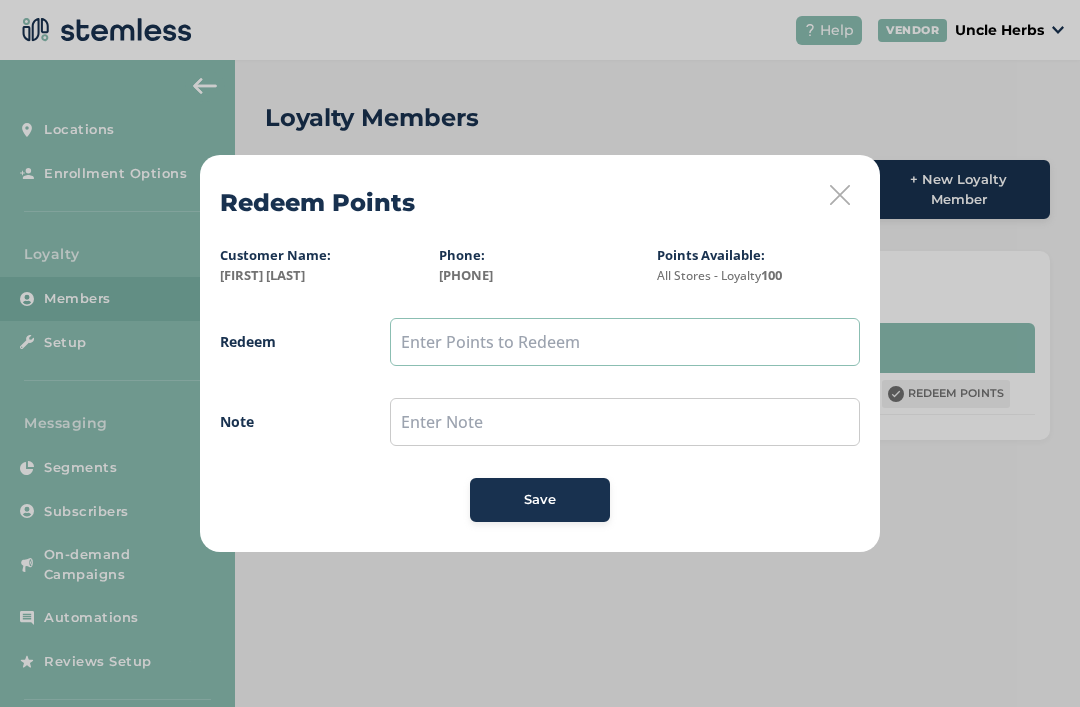 click at bounding box center (625, 342) 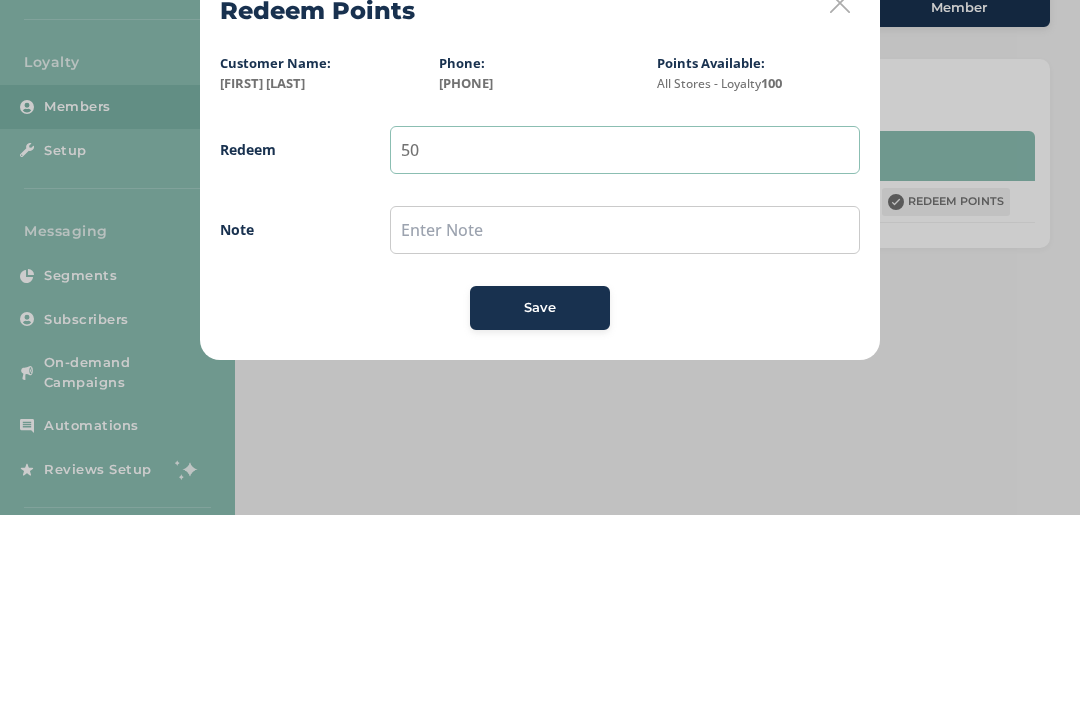 type on "50" 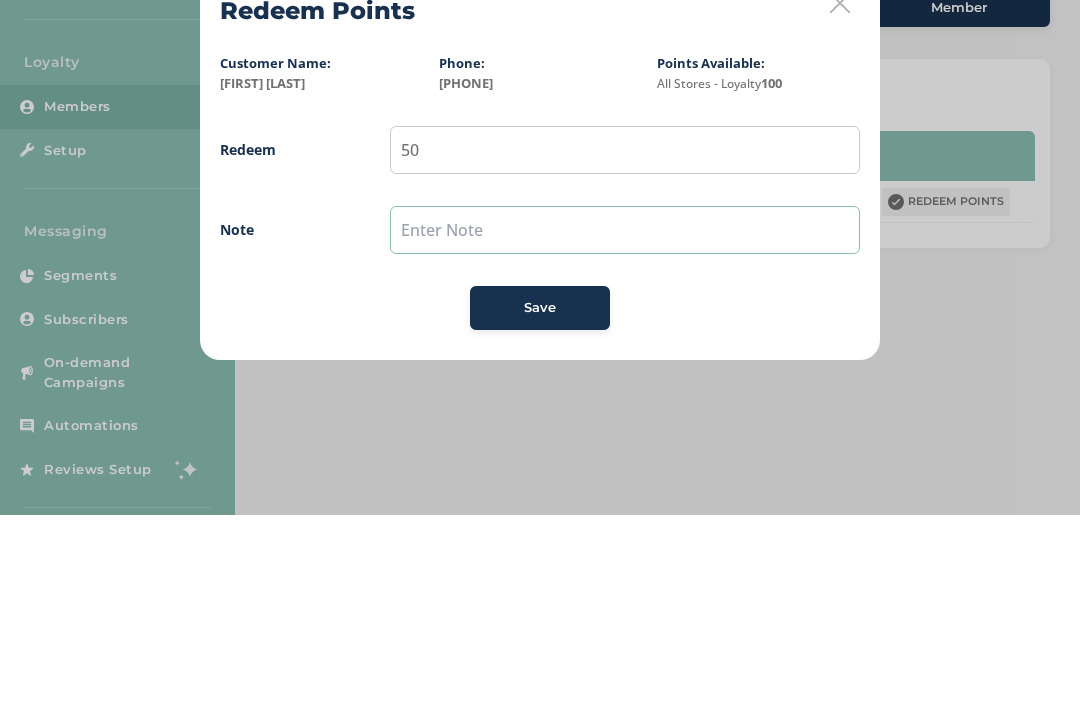 click at bounding box center [625, 422] 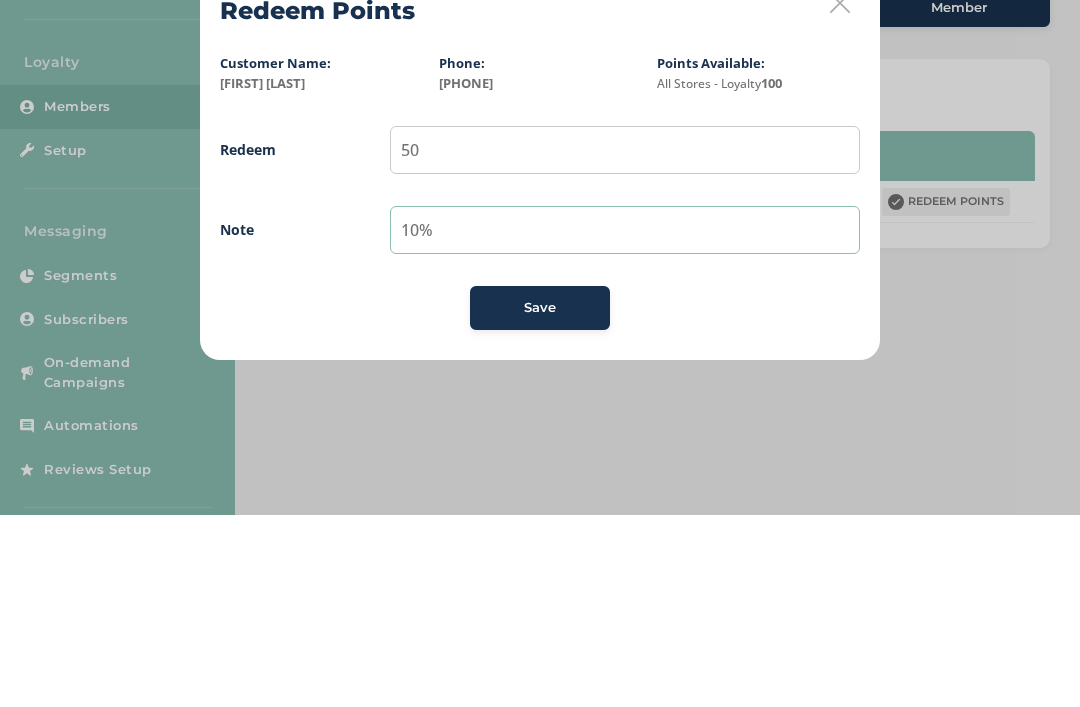 type on "10%" 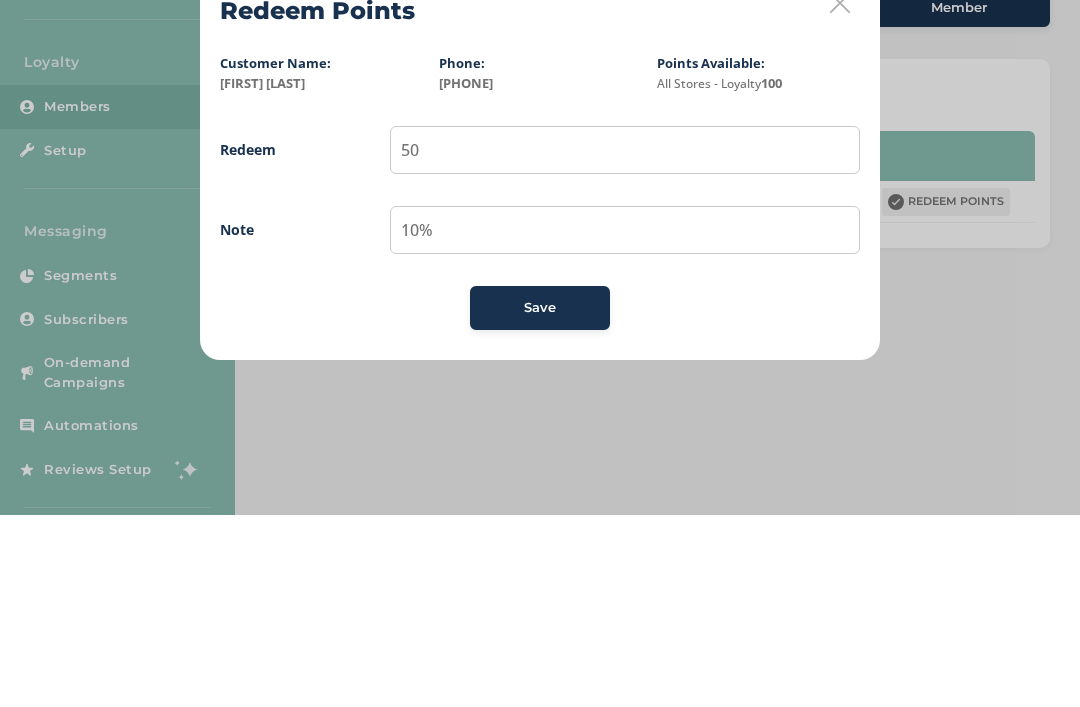 click on "Redeem Points  Customer Name: Giuseppe Gelato Phone: (907) 299-1275 Points Available:  All Stores - Loyalty   100  Redeem 50 Note 10% Save" at bounding box center [540, 353] 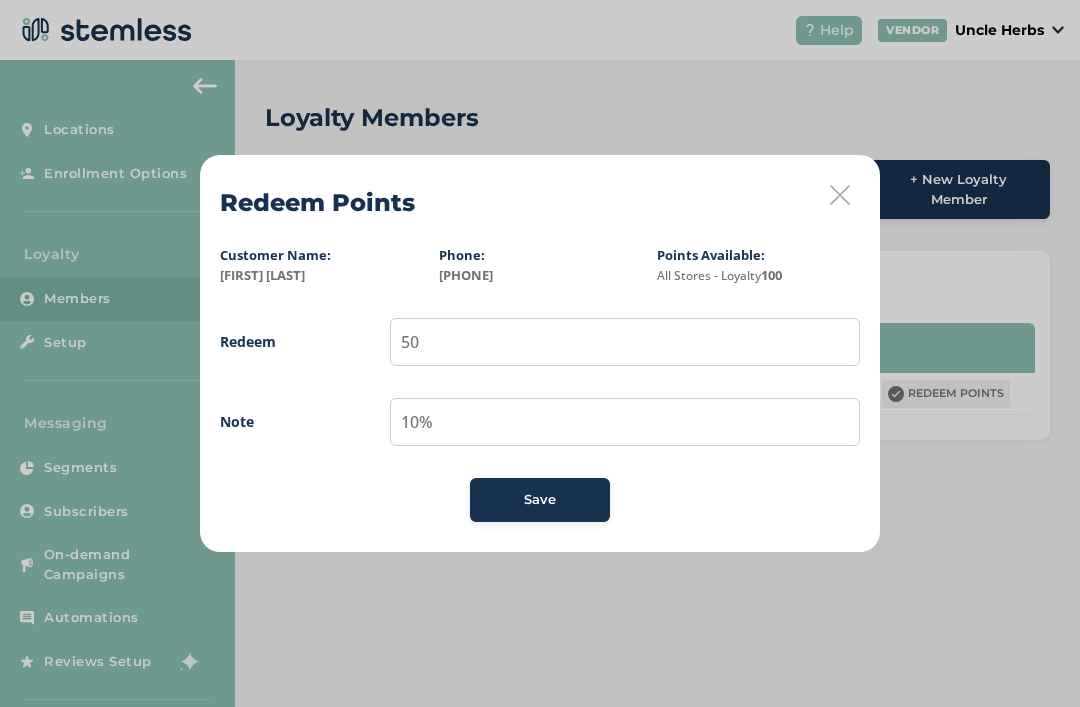 click on "Save" at bounding box center [540, 500] 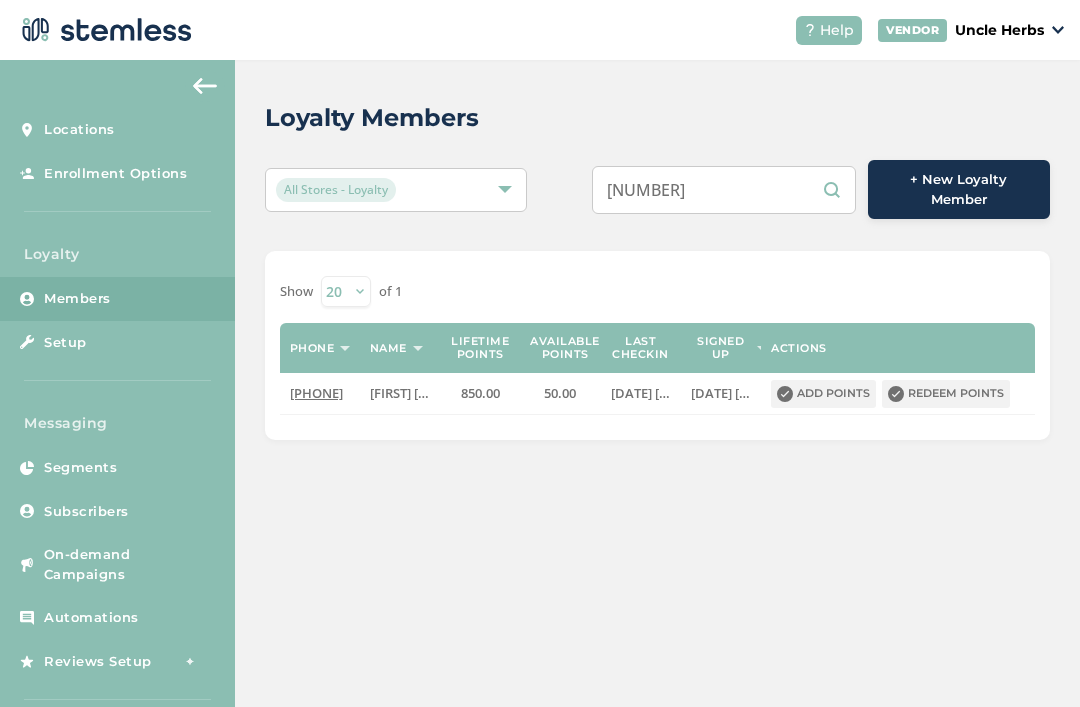 click on "9072991275" at bounding box center [724, 190] 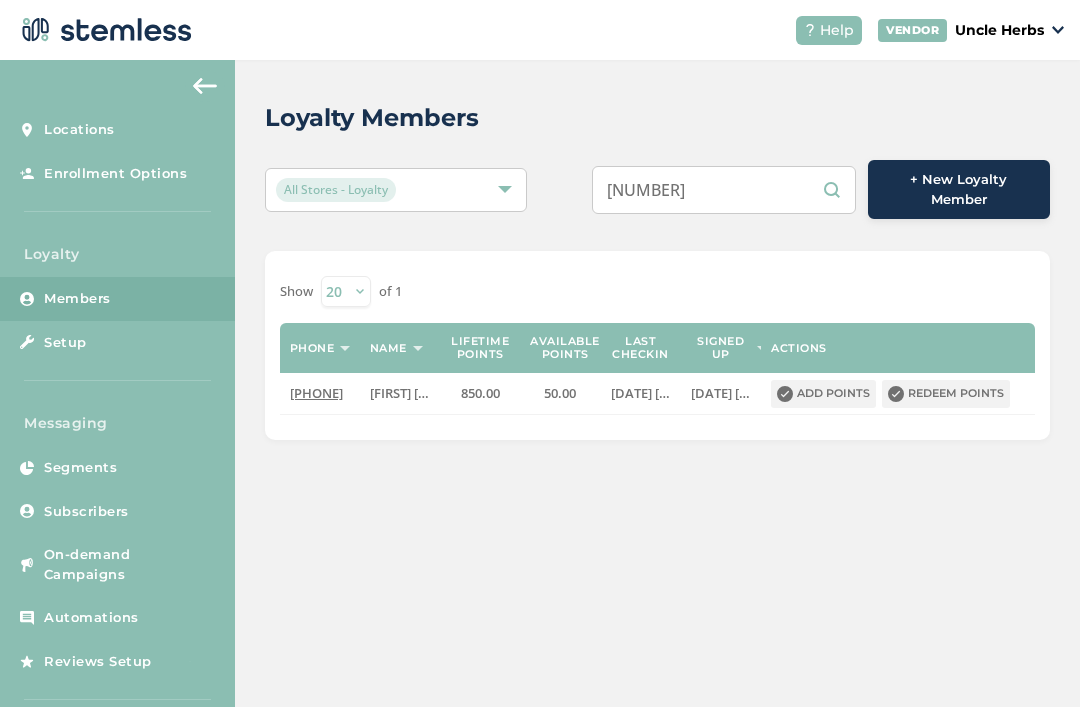 click on "9072991275" at bounding box center (724, 190) 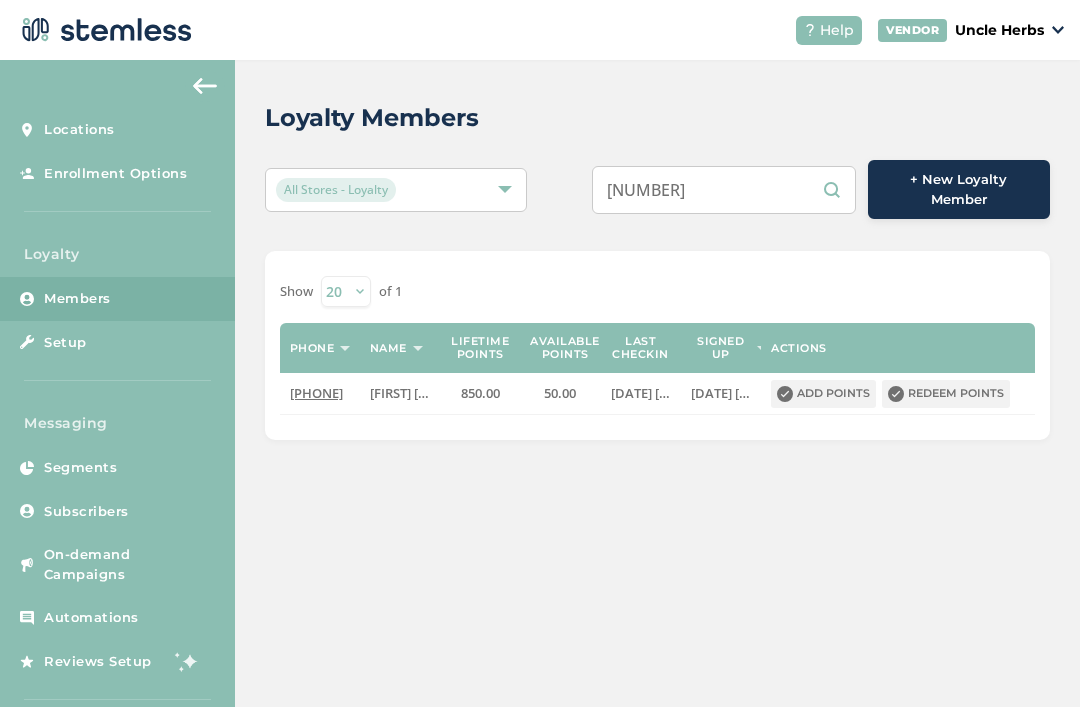 click on "9072991275" at bounding box center (724, 190) 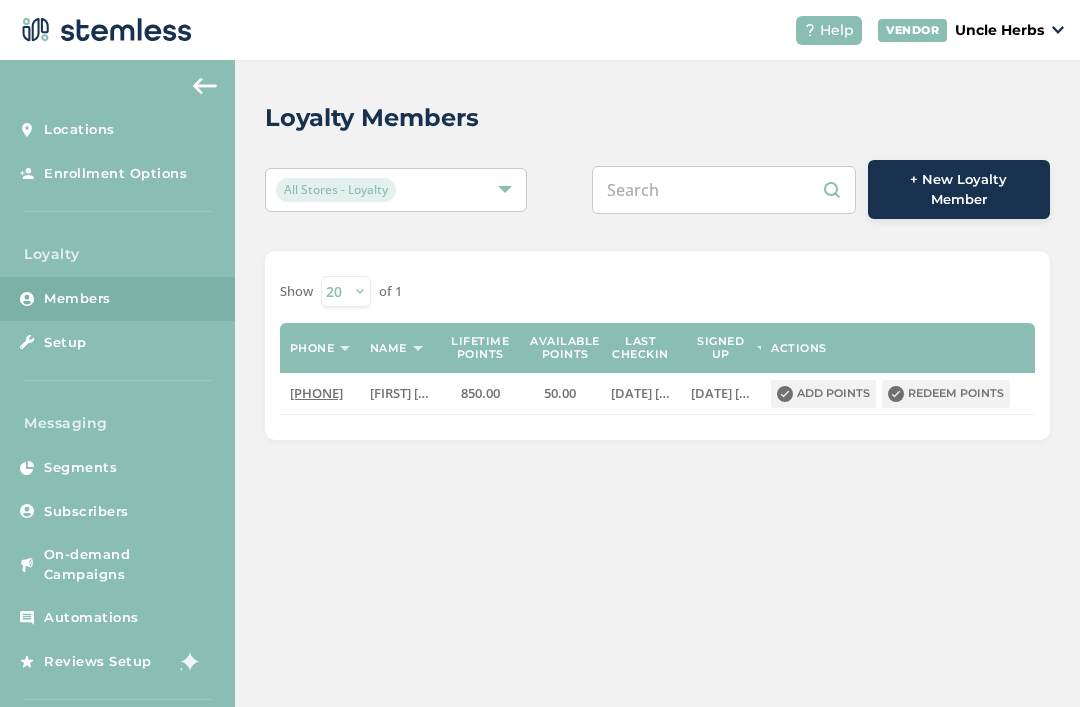 click at bounding box center (724, 190) 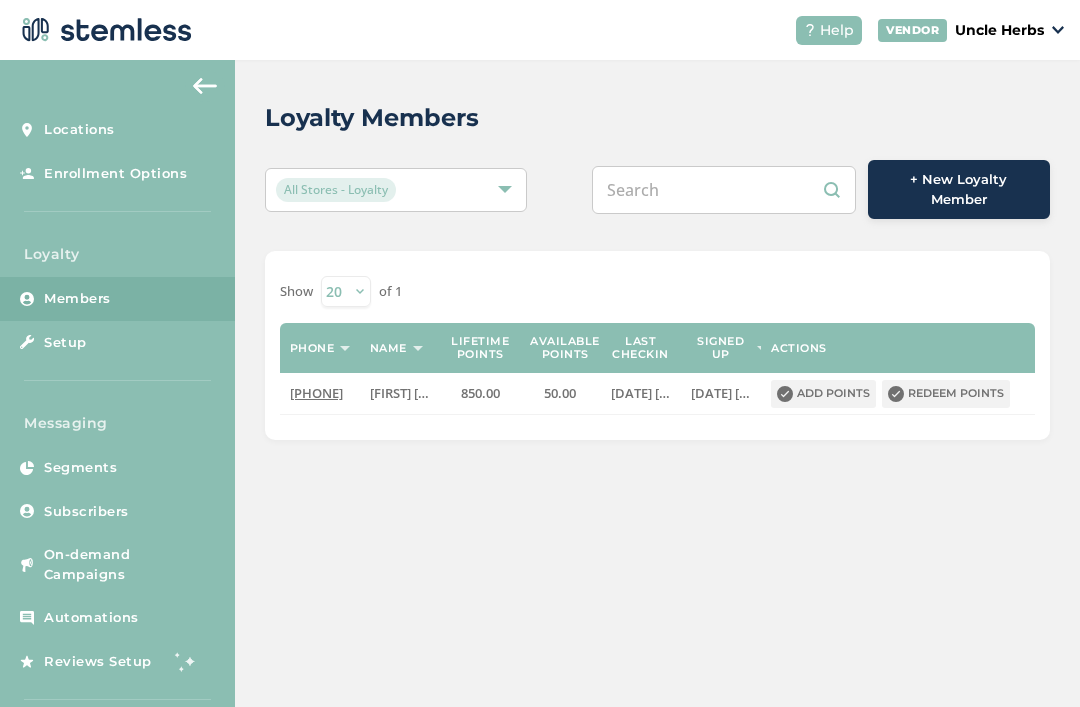 click at bounding box center [724, 190] 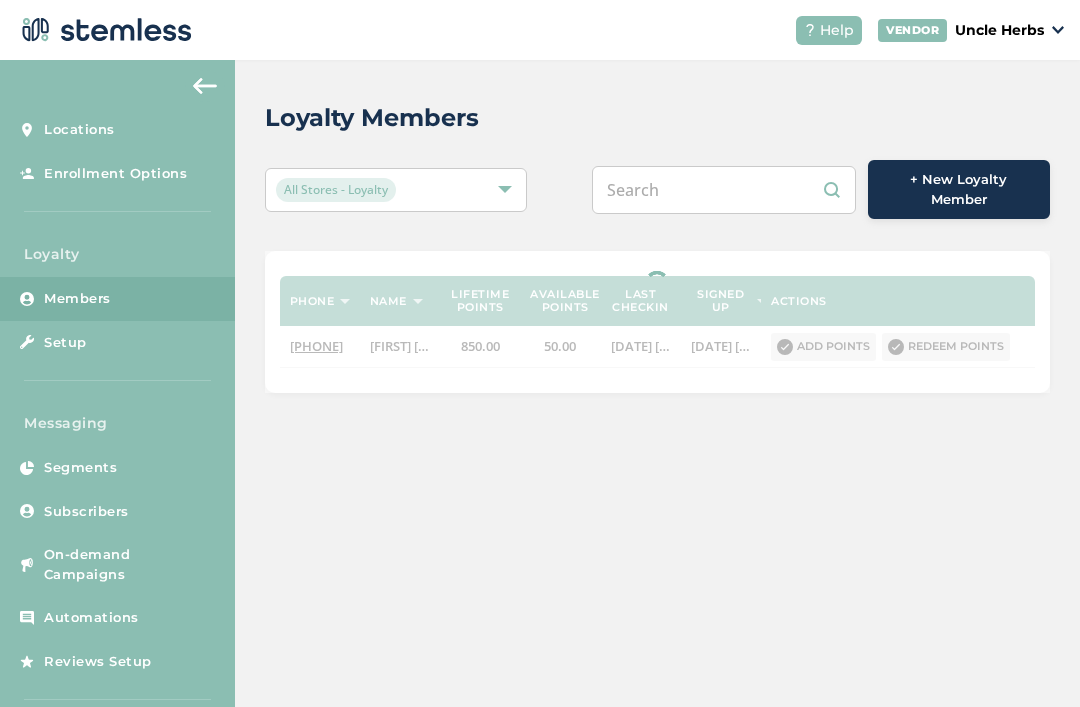paste on "9077563407" 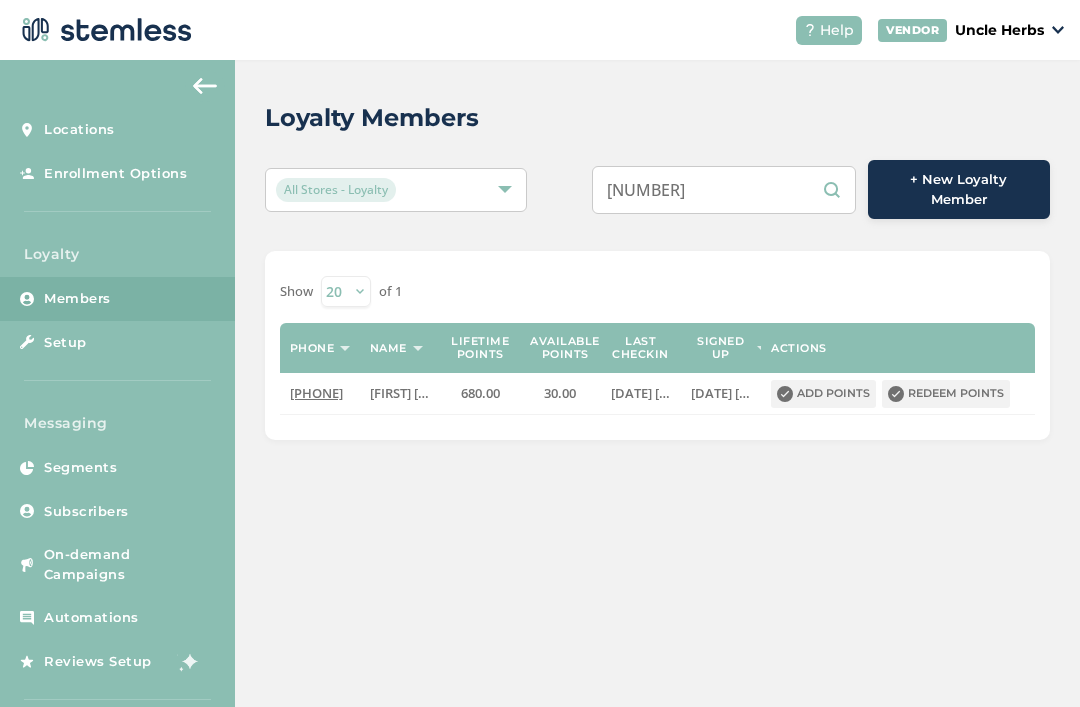 scroll, scrollTop: 38, scrollLeft: 0, axis: vertical 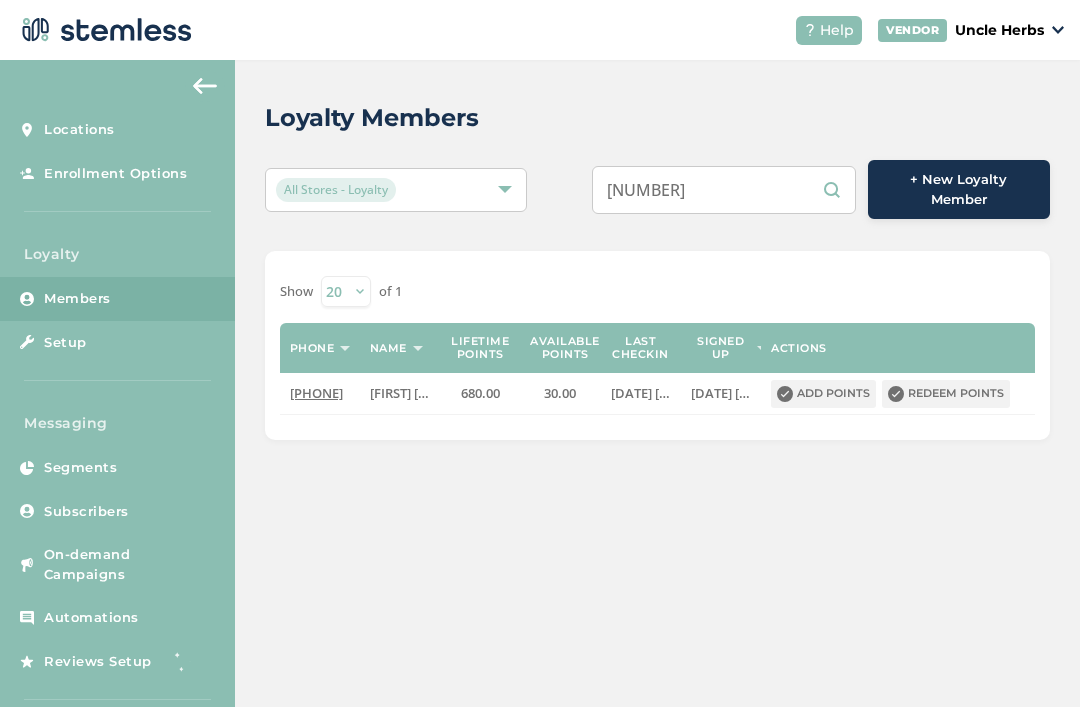 type on "9077563407" 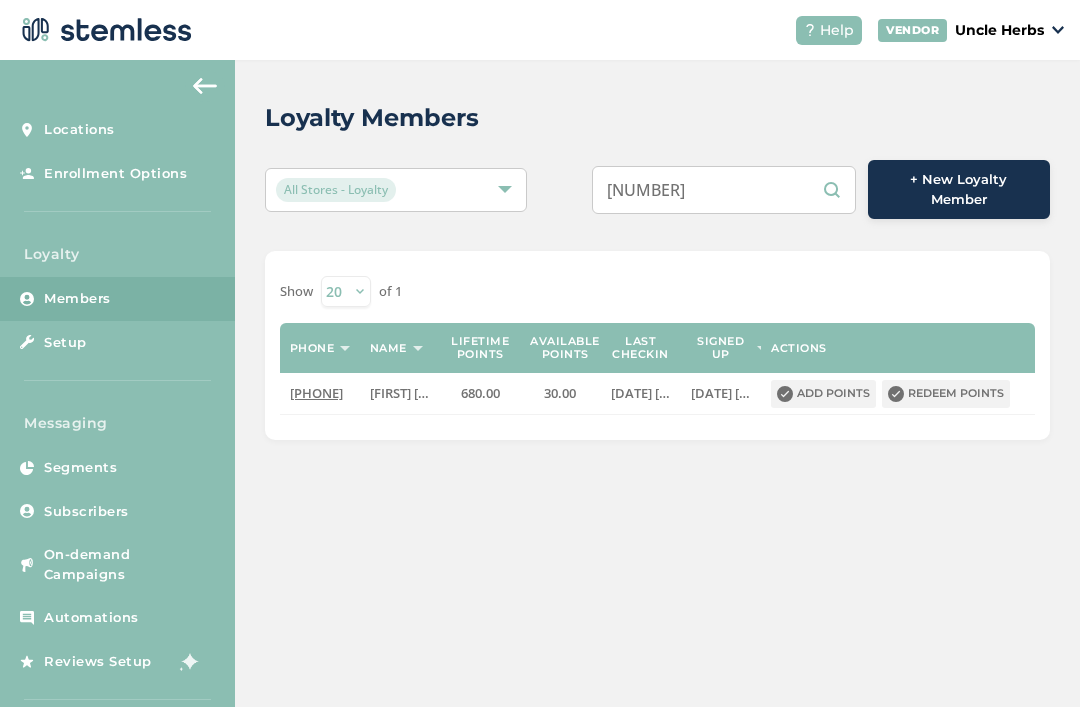 click on "680.00" at bounding box center (480, 393) 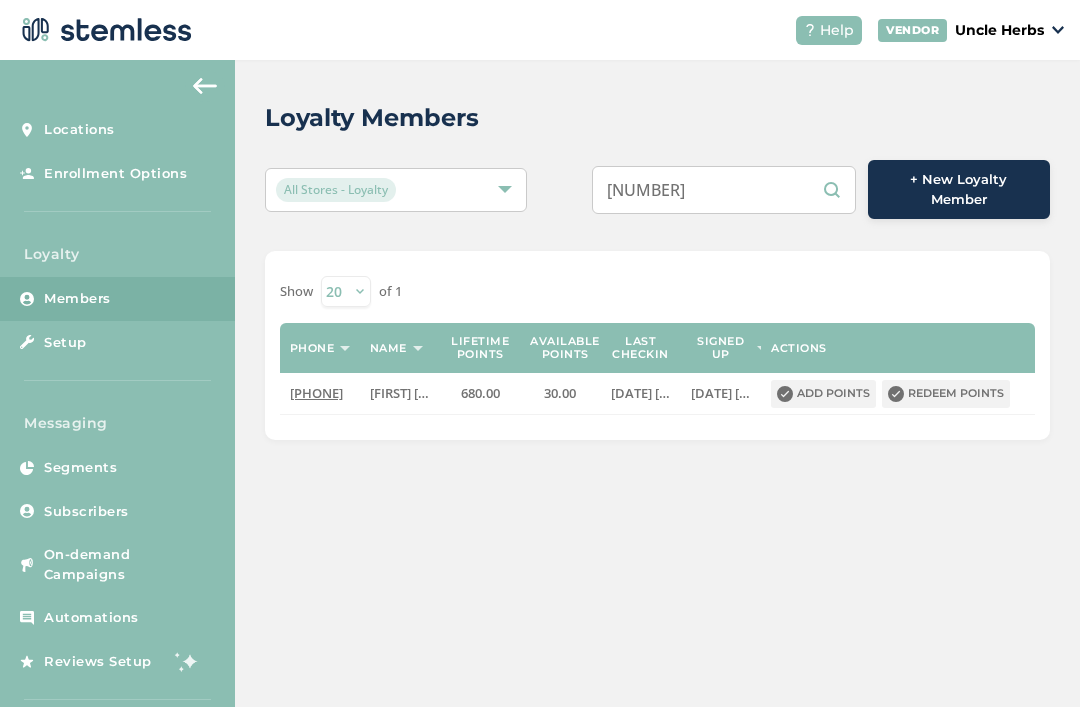 scroll, scrollTop: 64, scrollLeft: 0, axis: vertical 